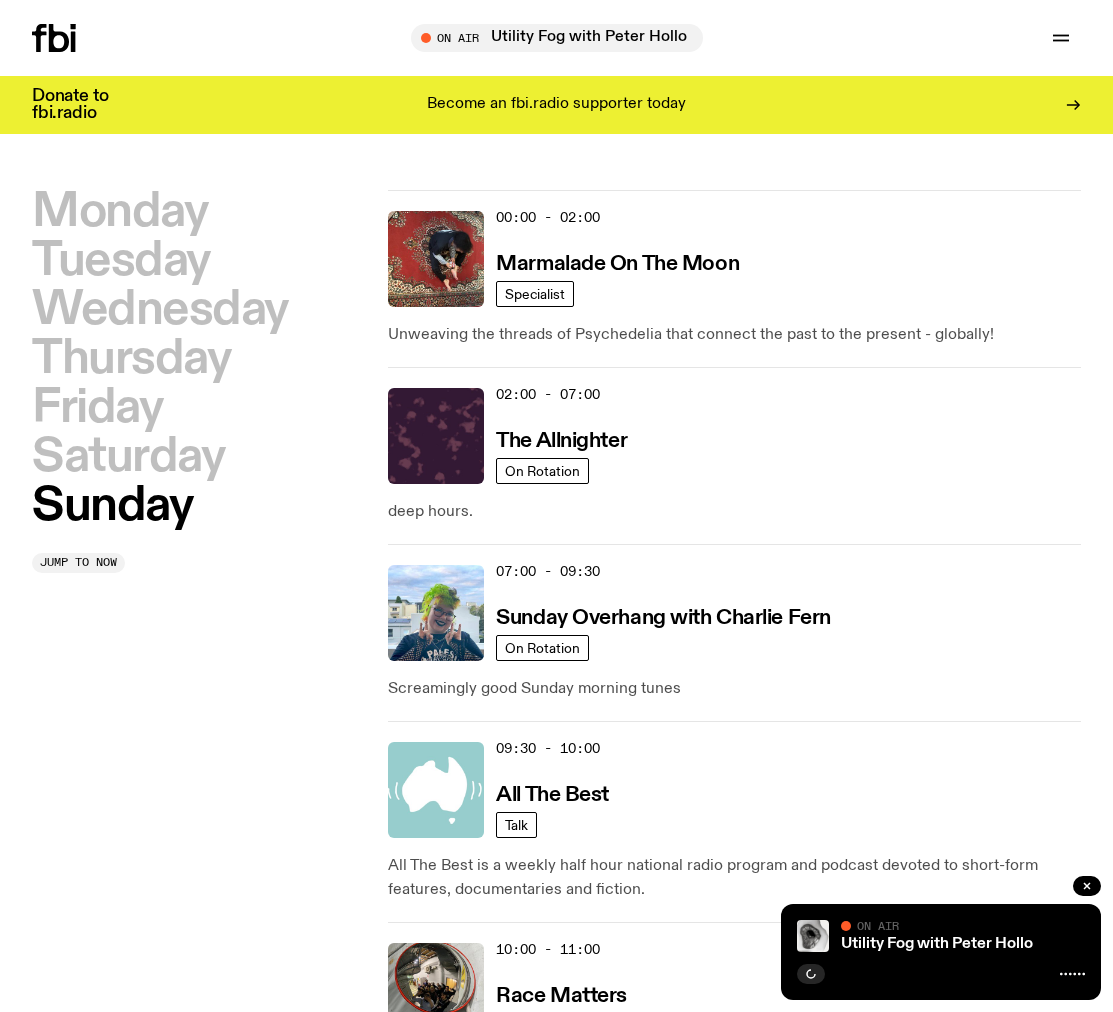 scroll, scrollTop: 0, scrollLeft: 0, axis: both 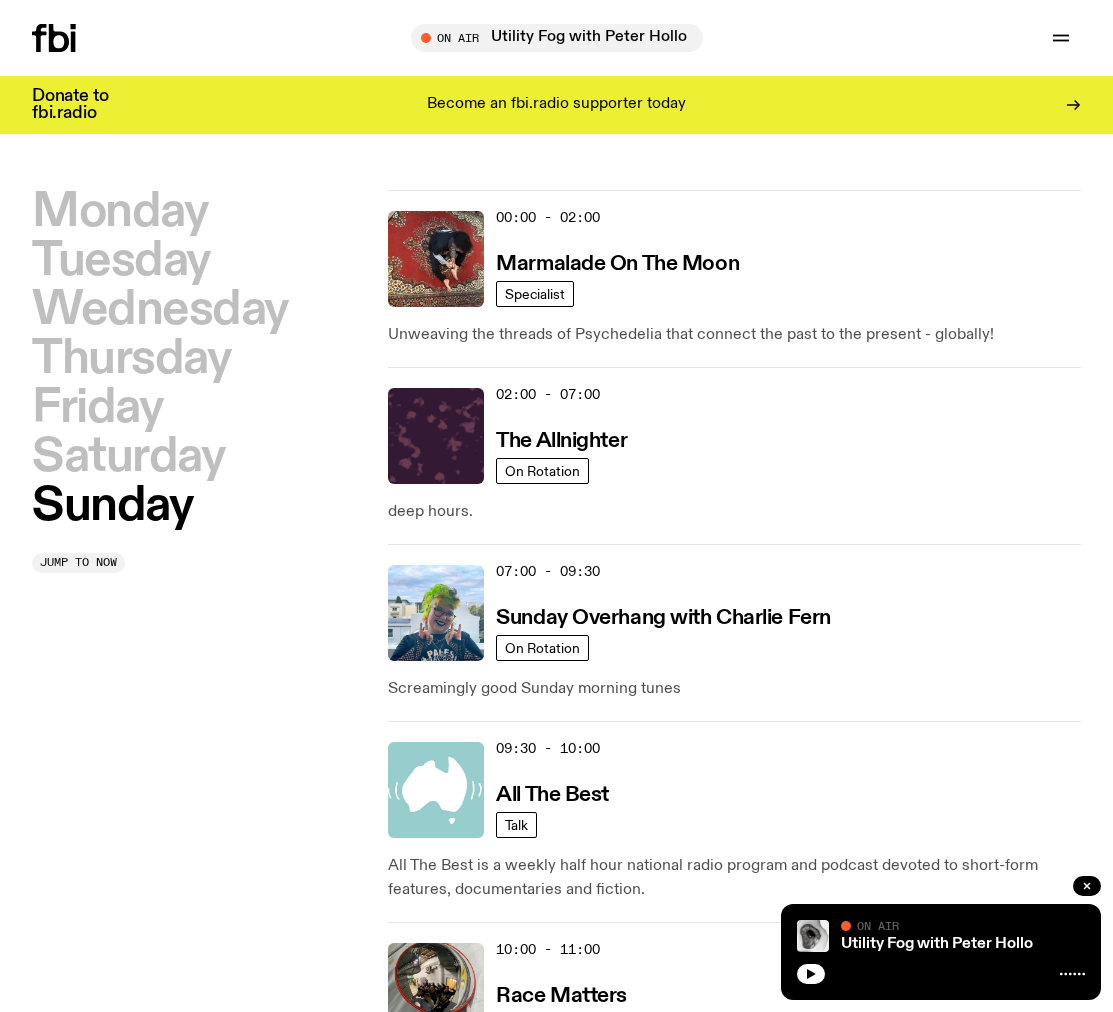 click on "Sunday" at bounding box center (112, 506) 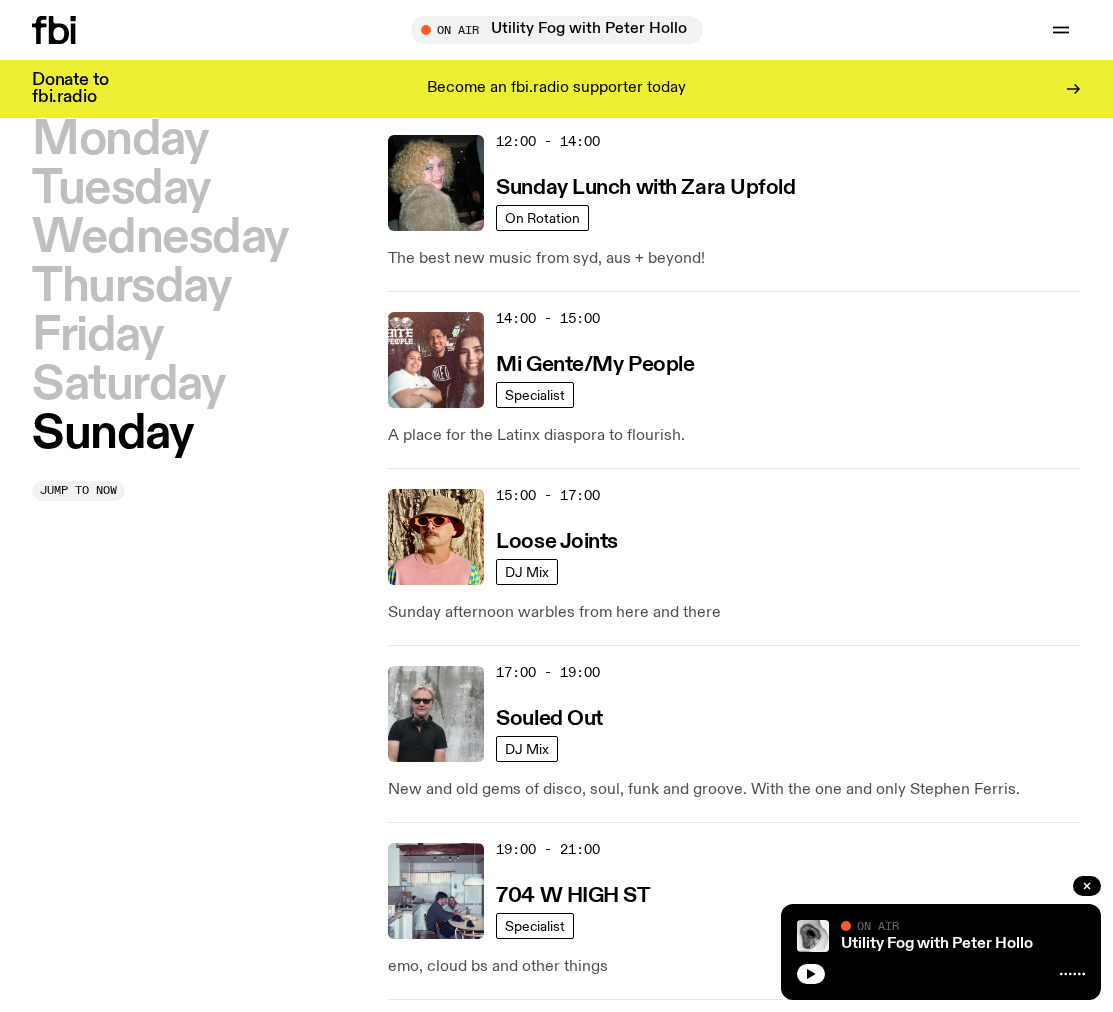 scroll, scrollTop: 1169, scrollLeft: 0, axis: vertical 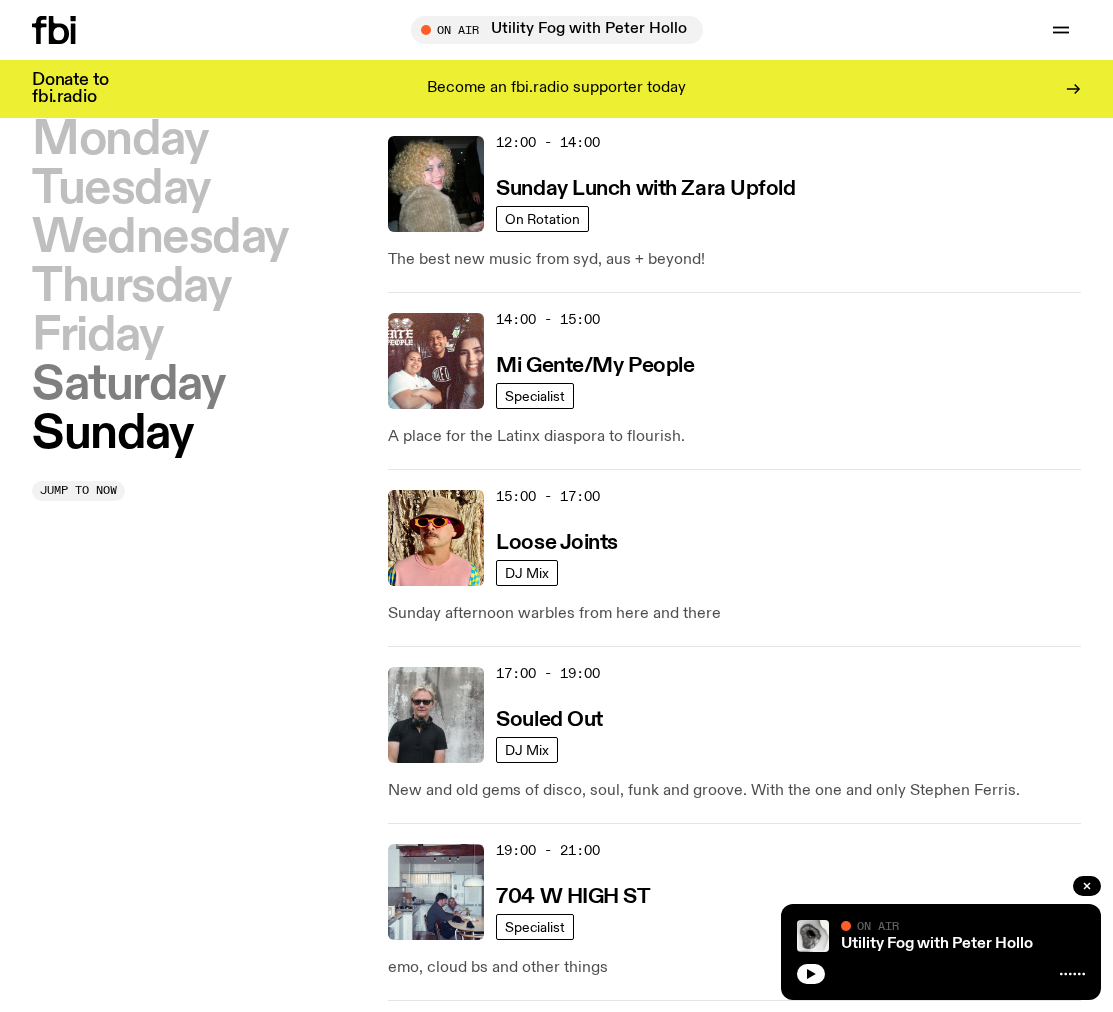 click on "Saturday" at bounding box center (128, 385) 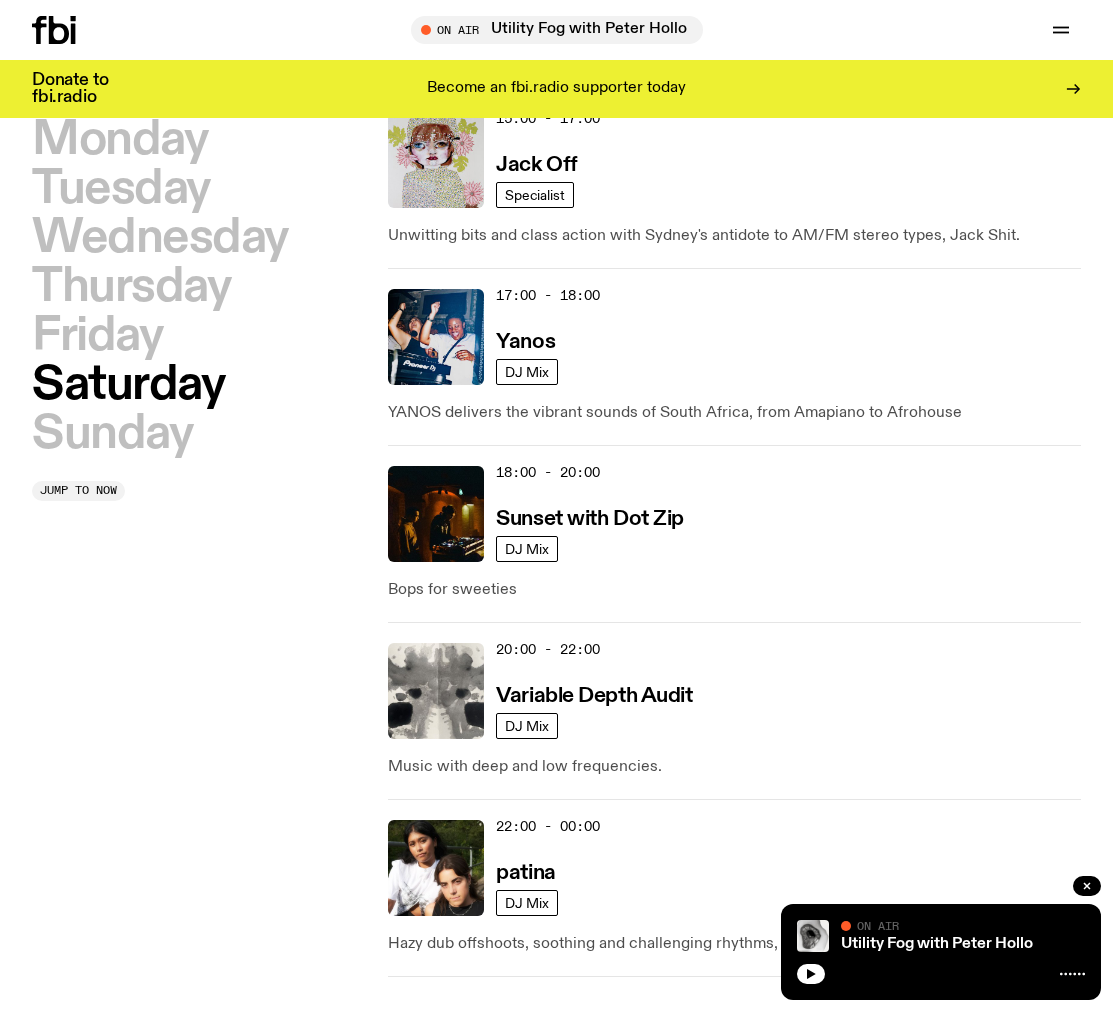scroll, scrollTop: 1326, scrollLeft: 0, axis: vertical 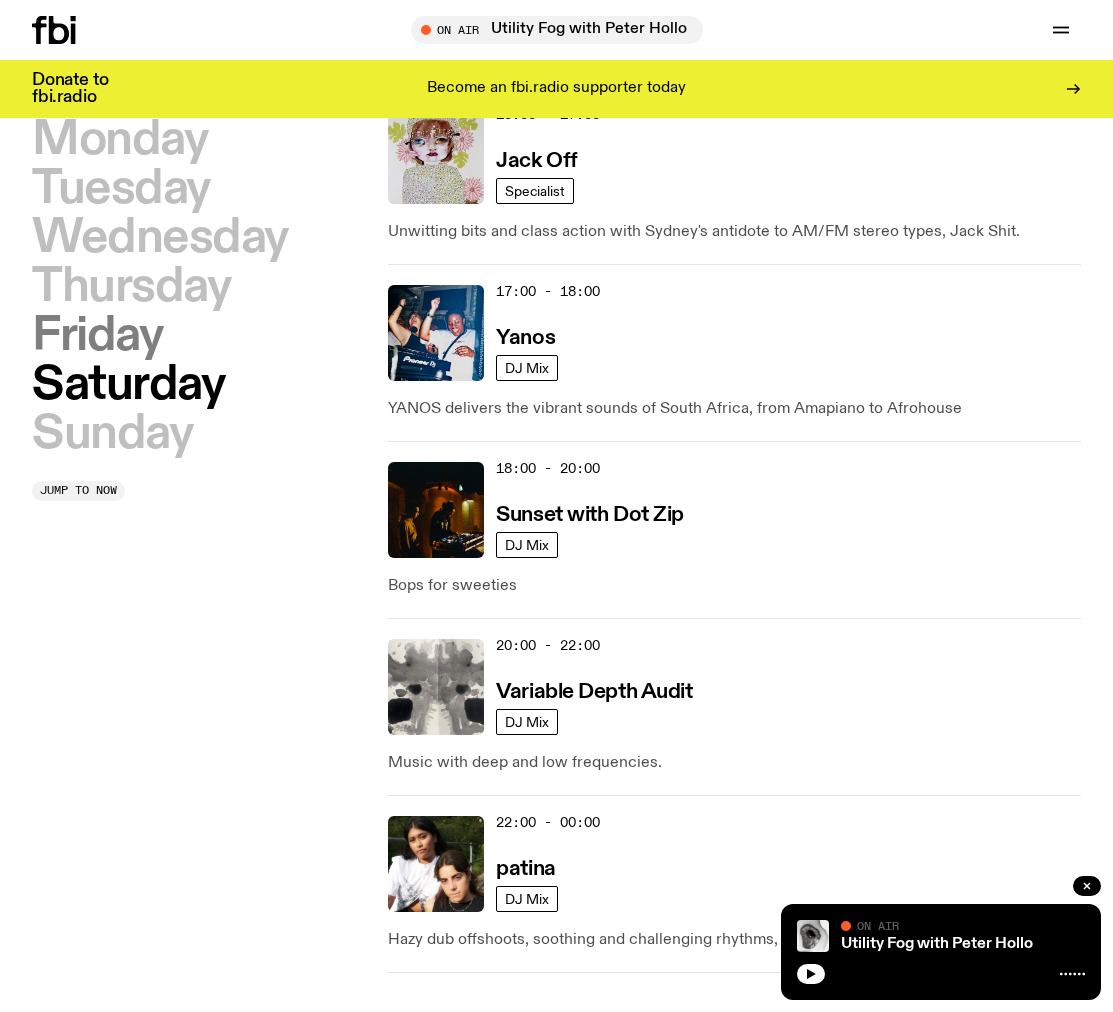 click on "Friday" at bounding box center (97, 336) 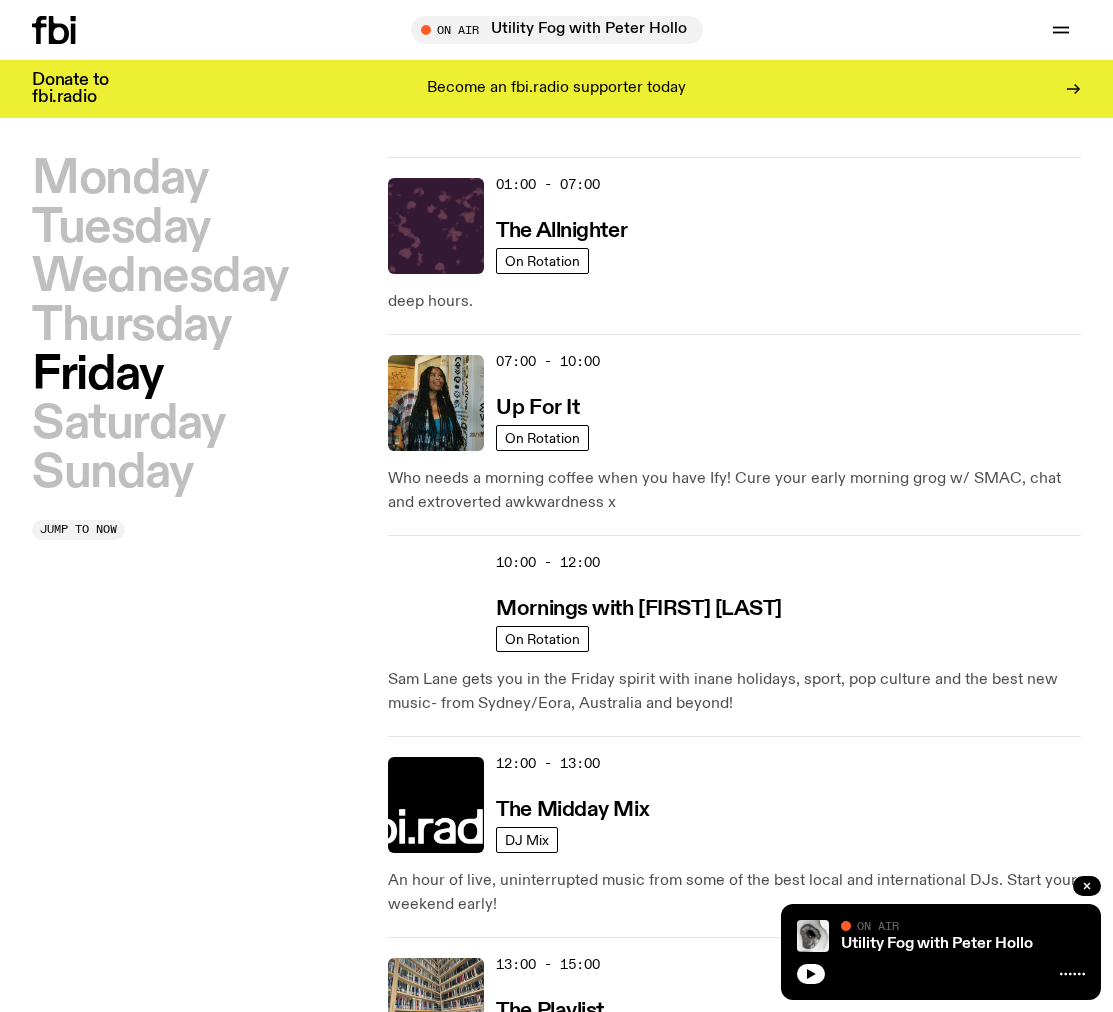 scroll, scrollTop: 0, scrollLeft: 0, axis: both 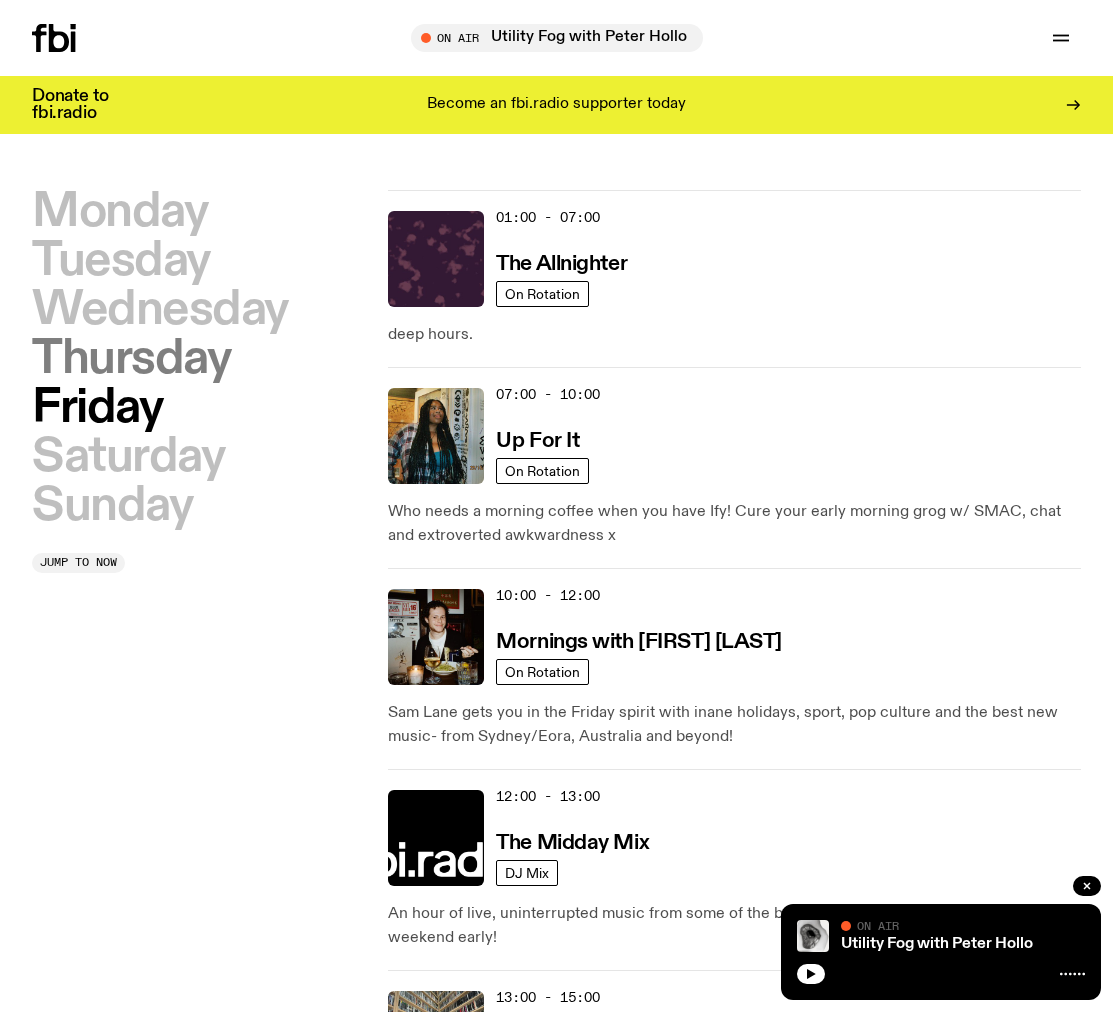 click on "Thursday" at bounding box center [131, 359] 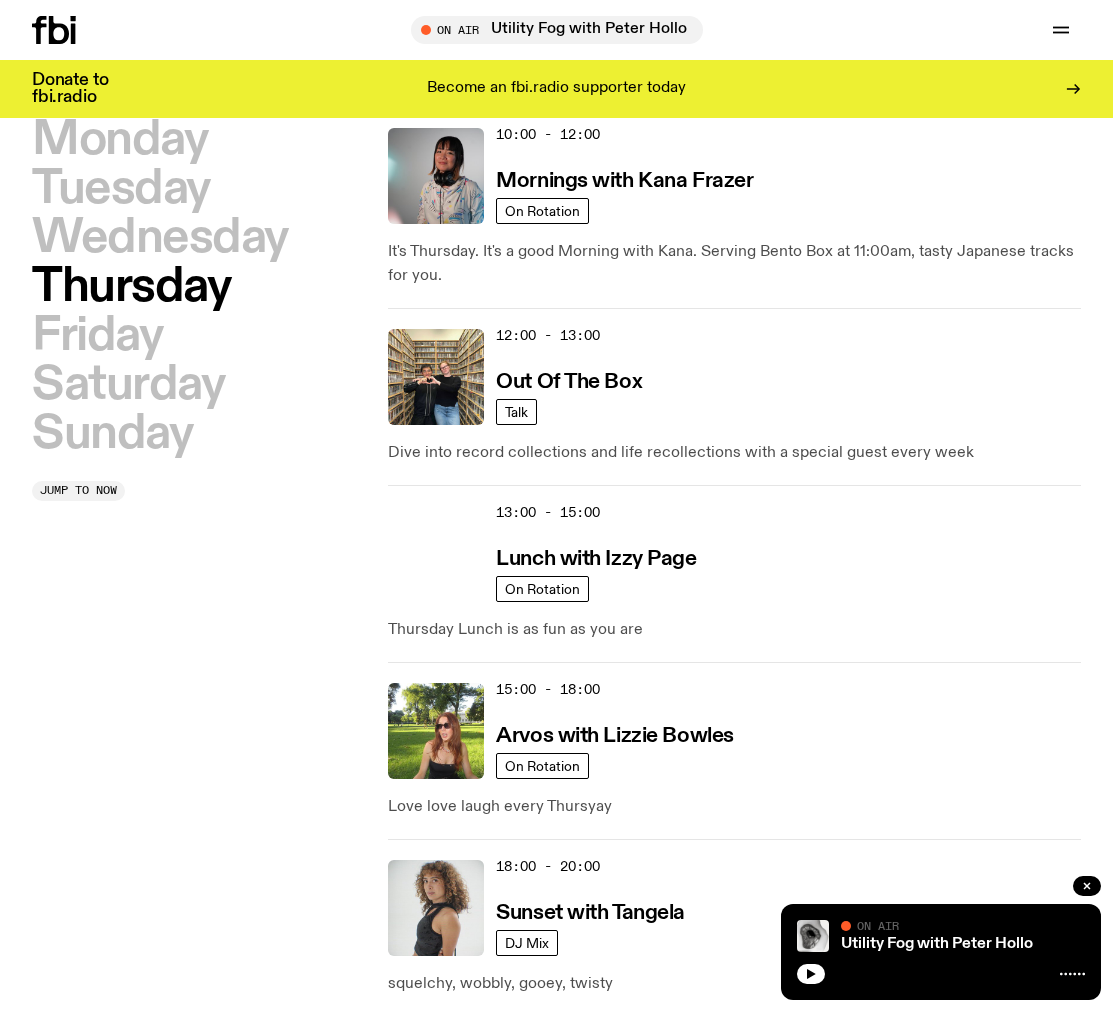 scroll, scrollTop: 439, scrollLeft: 0, axis: vertical 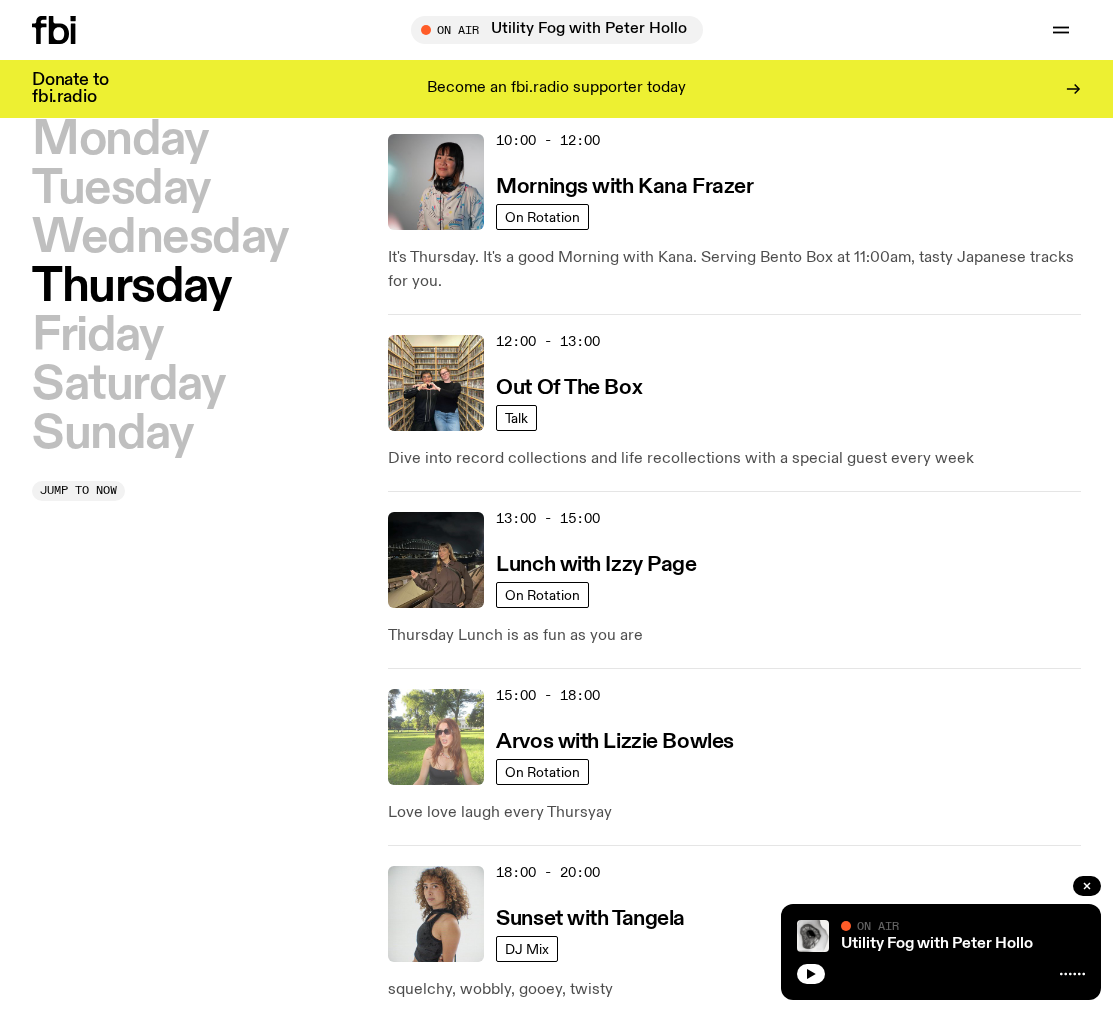 click 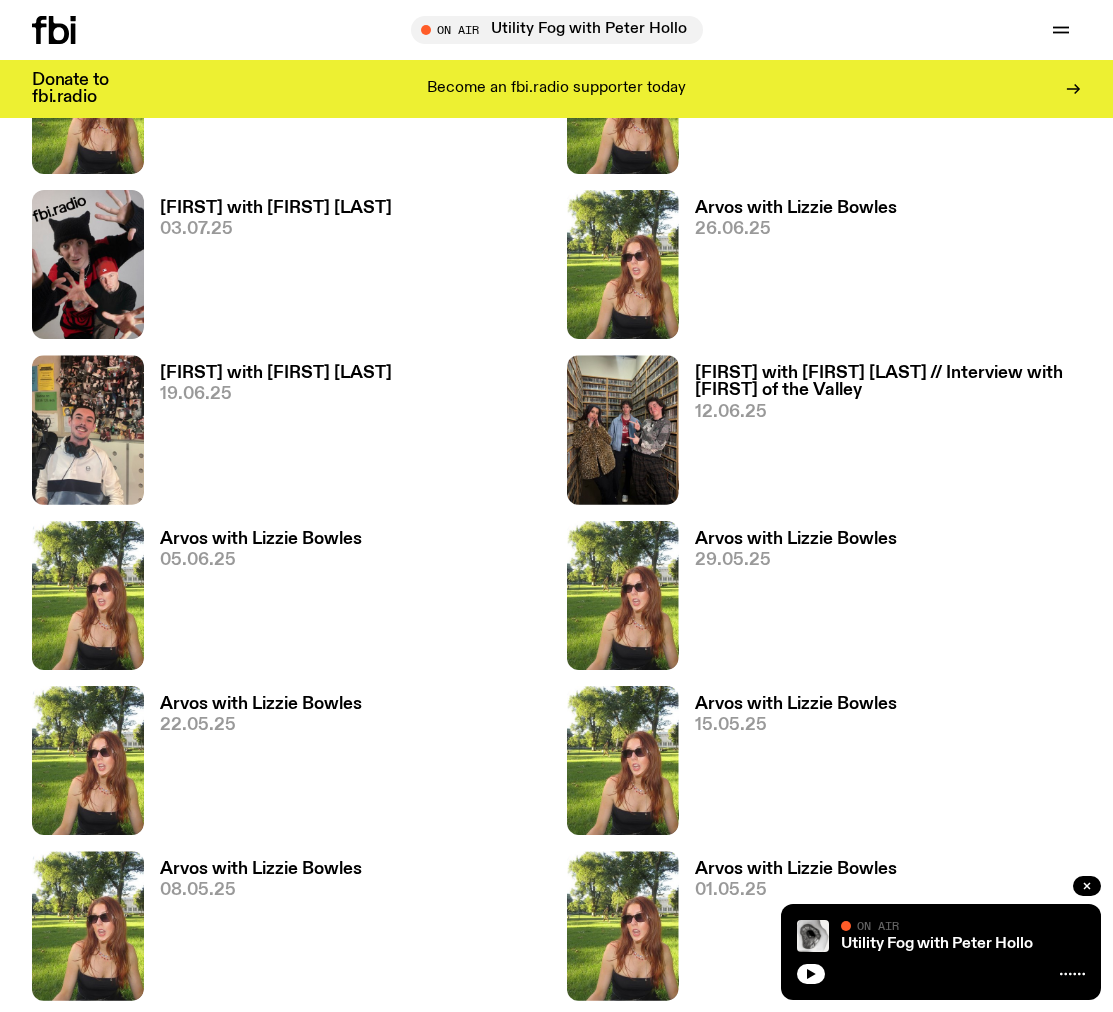 scroll, scrollTop: 910, scrollLeft: 0, axis: vertical 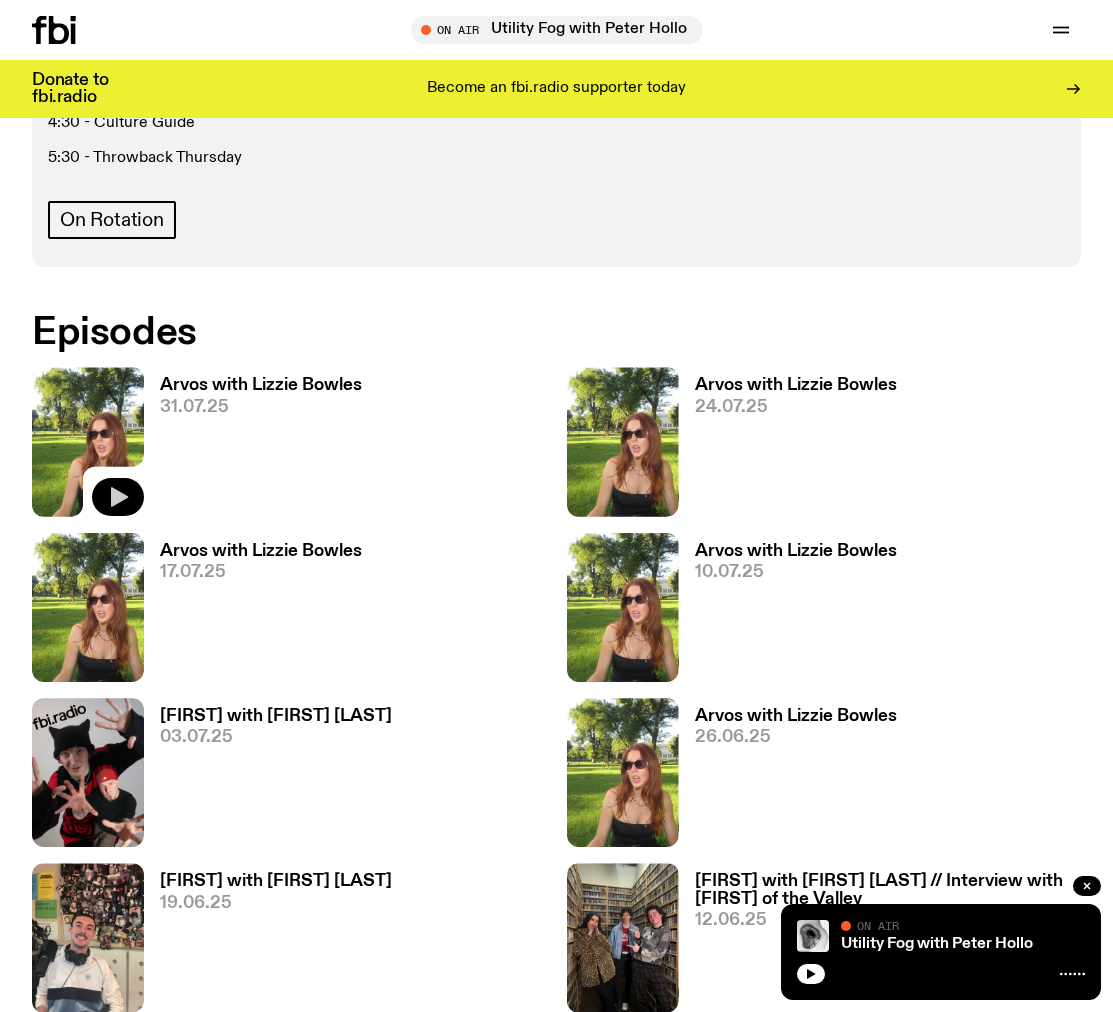 click 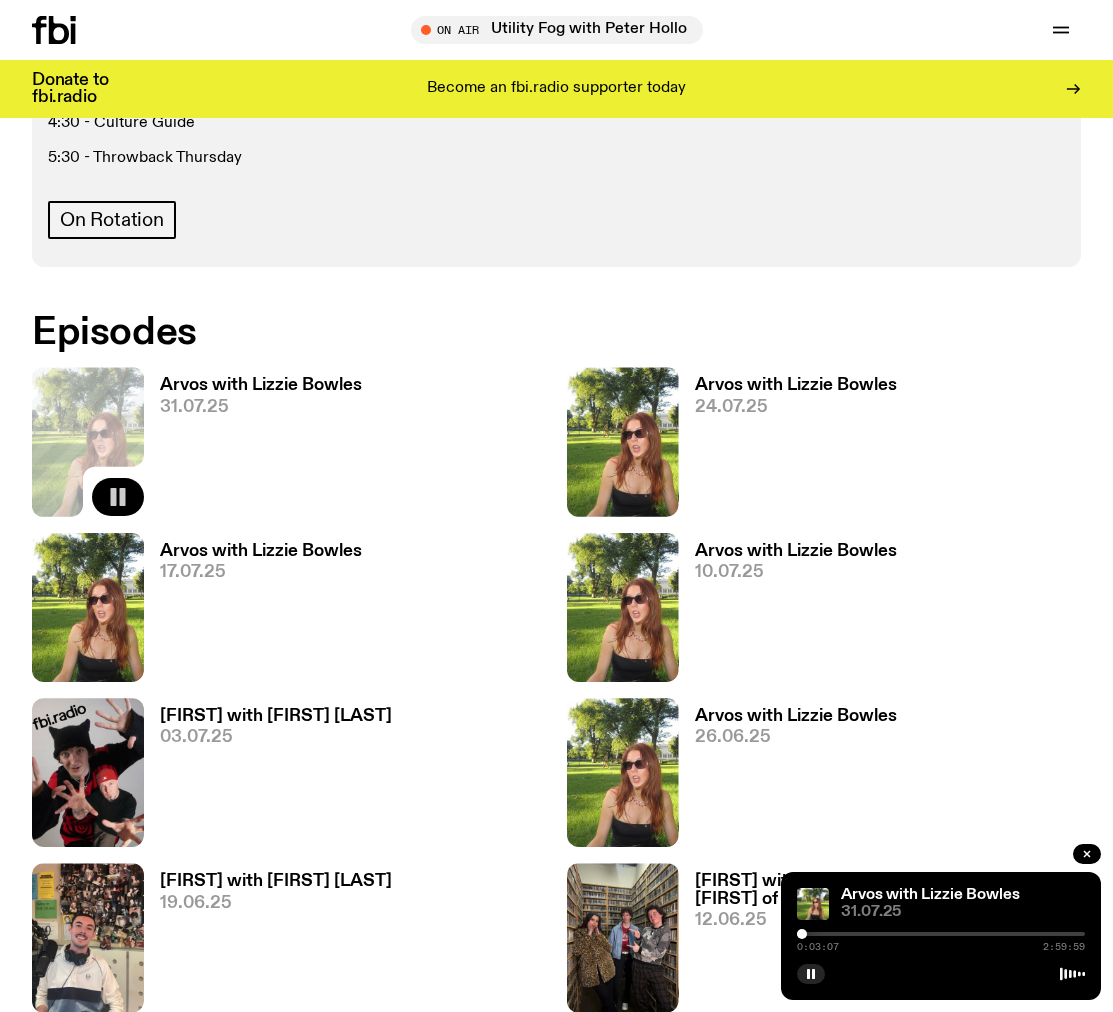 click at bounding box center (802, 934) 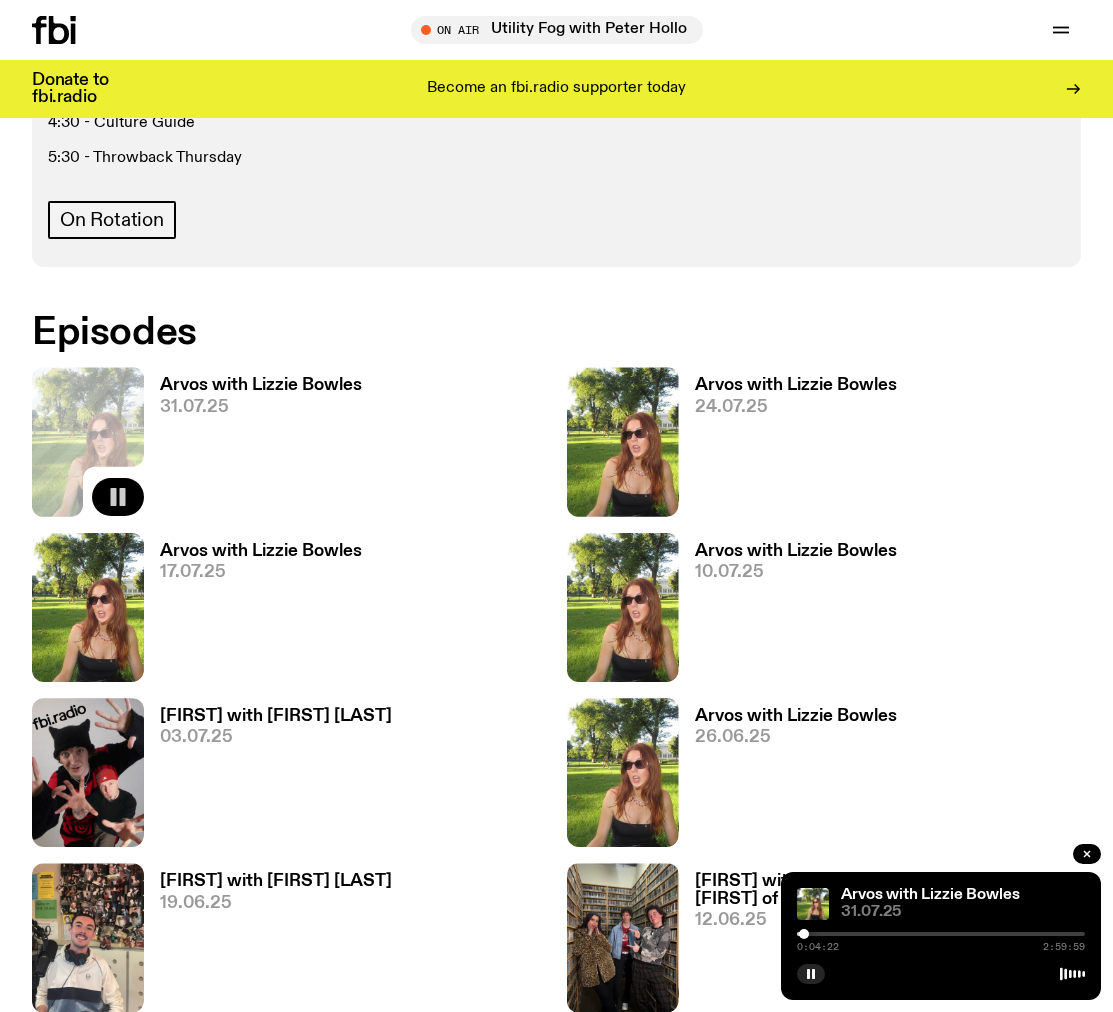 click at bounding box center (804, 934) 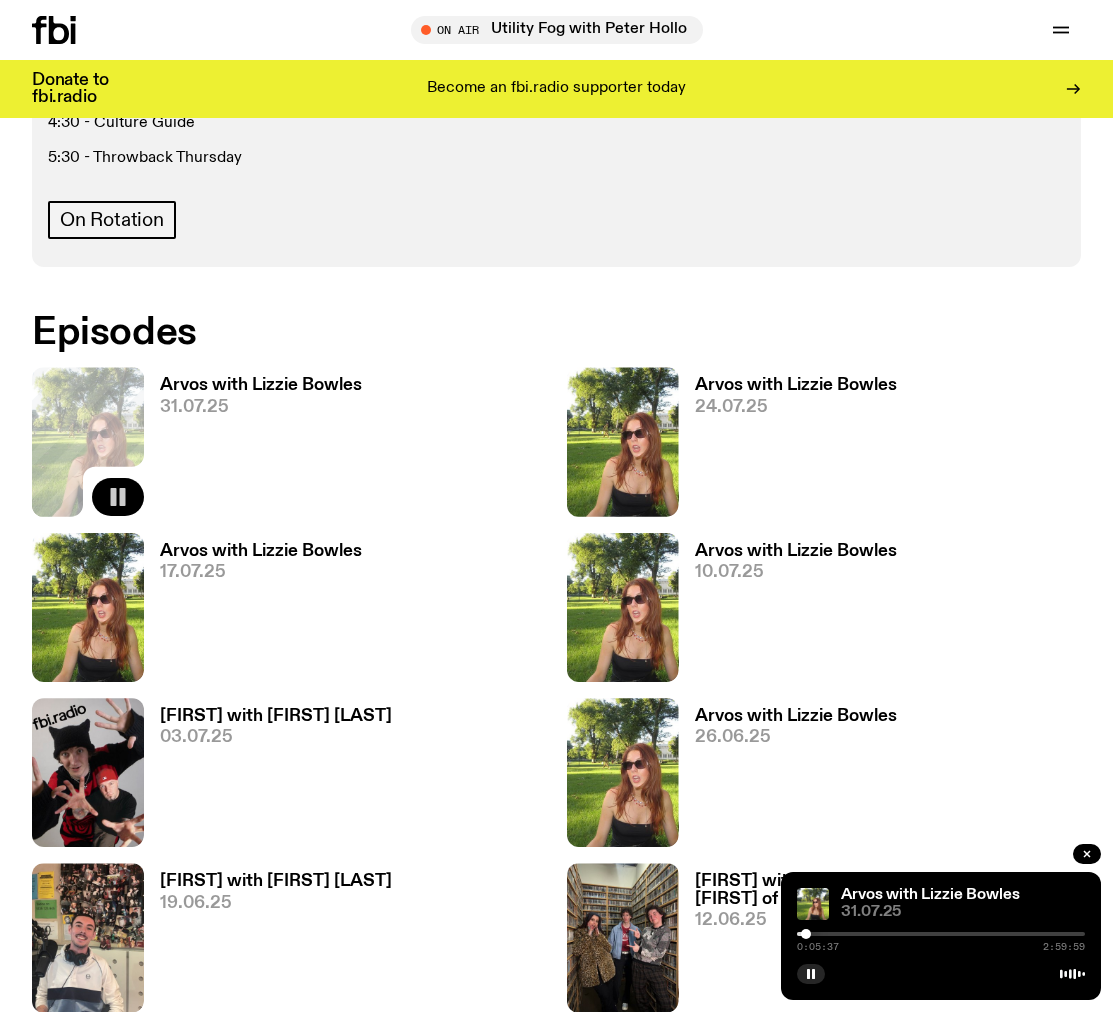 click at bounding box center (806, 934) 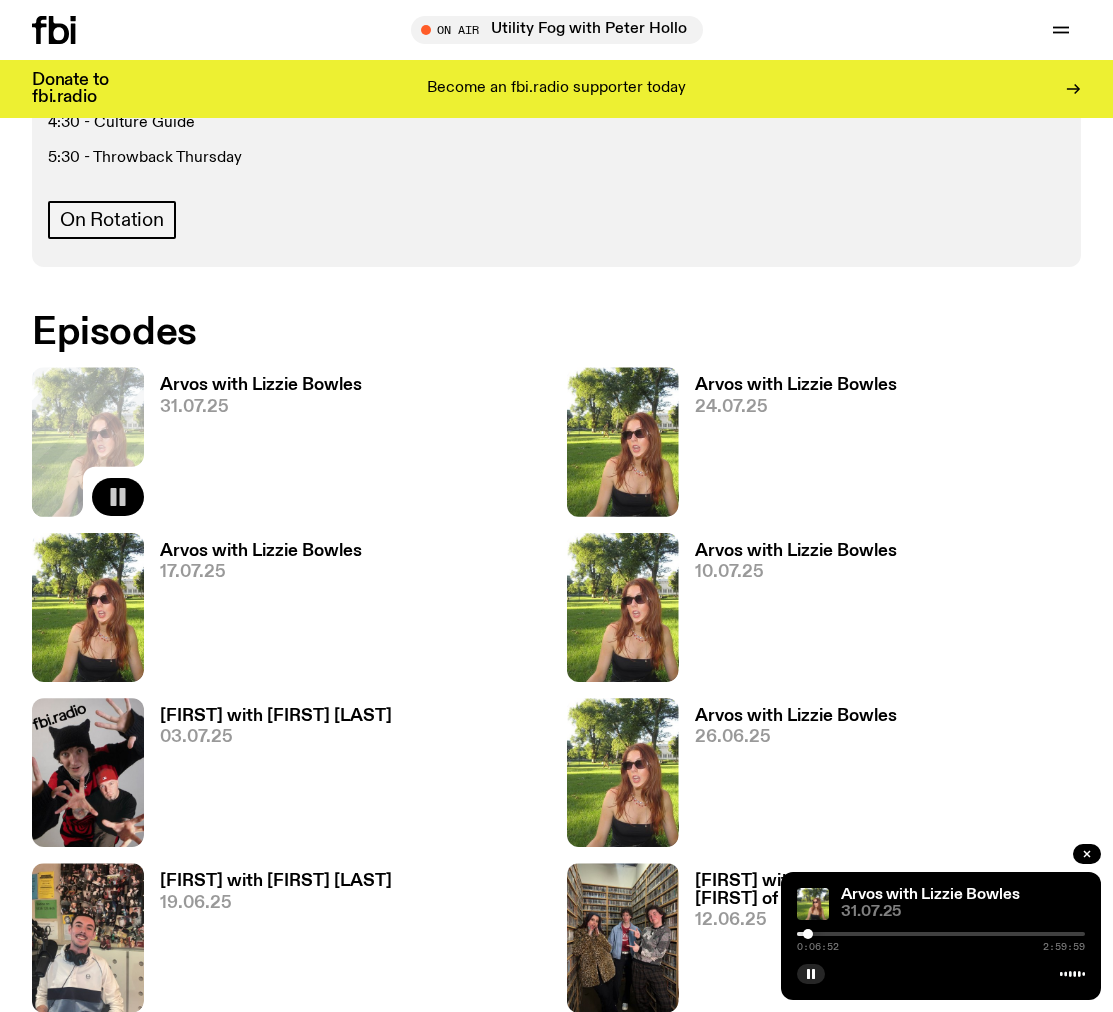 click at bounding box center [808, 934] 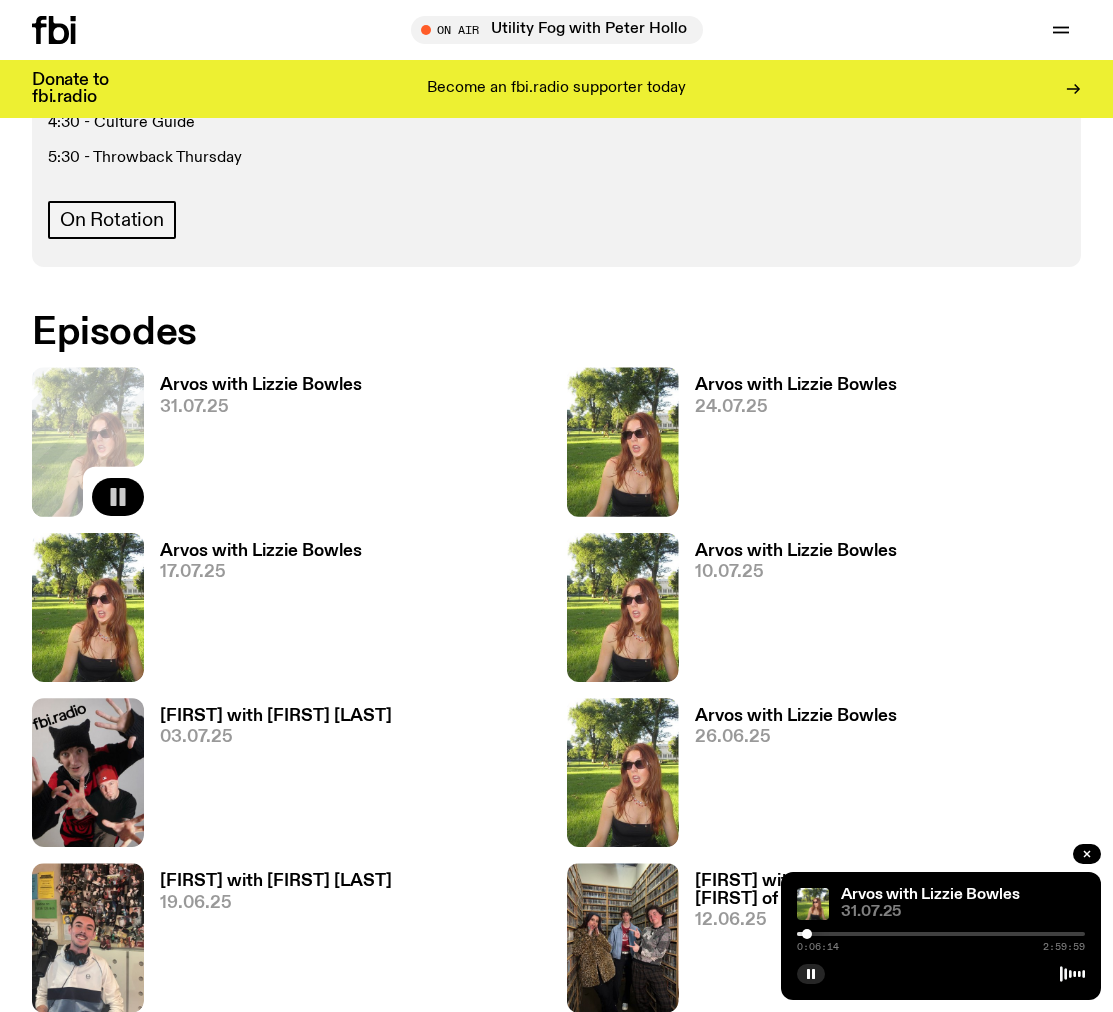 click at bounding box center (807, 934) 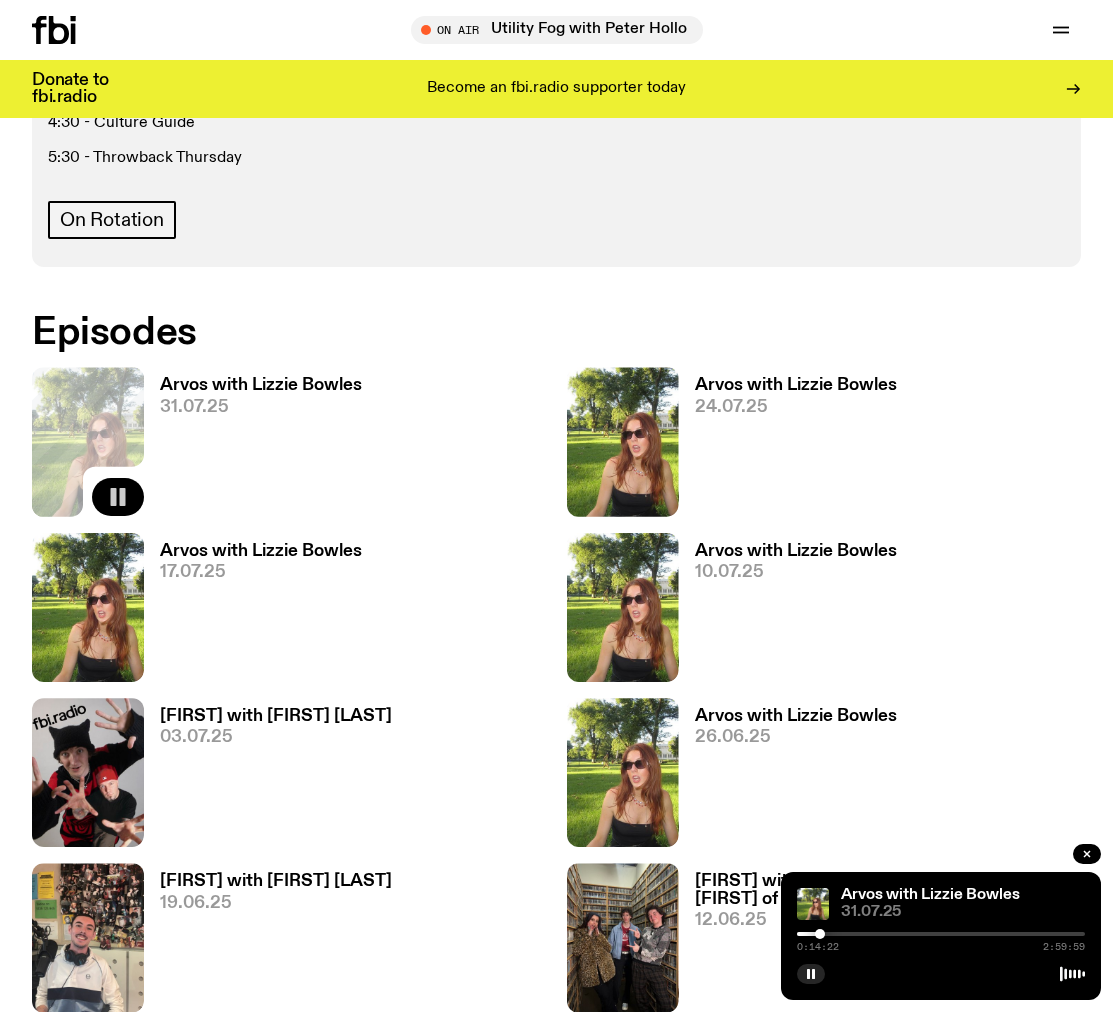 click at bounding box center [820, 934] 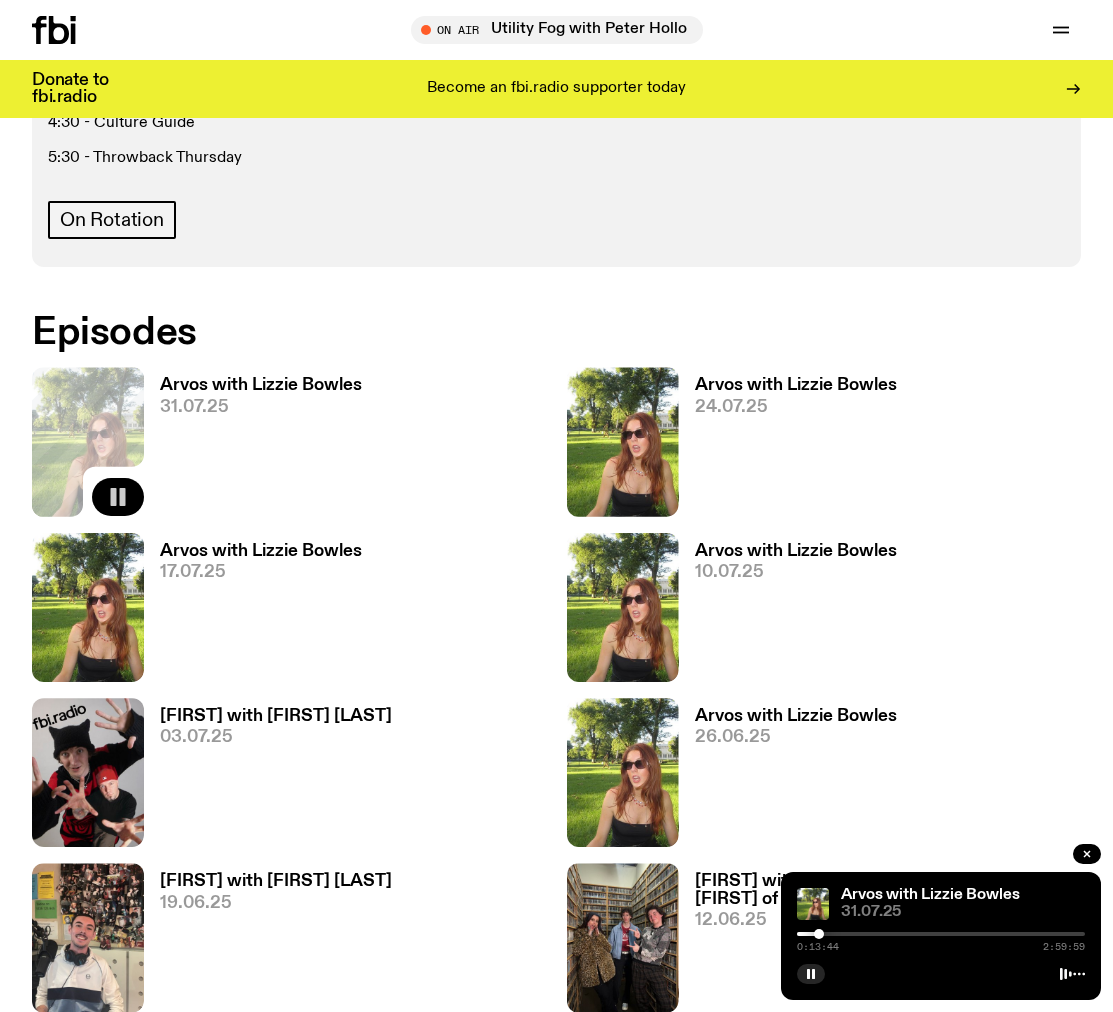 click at bounding box center [819, 934] 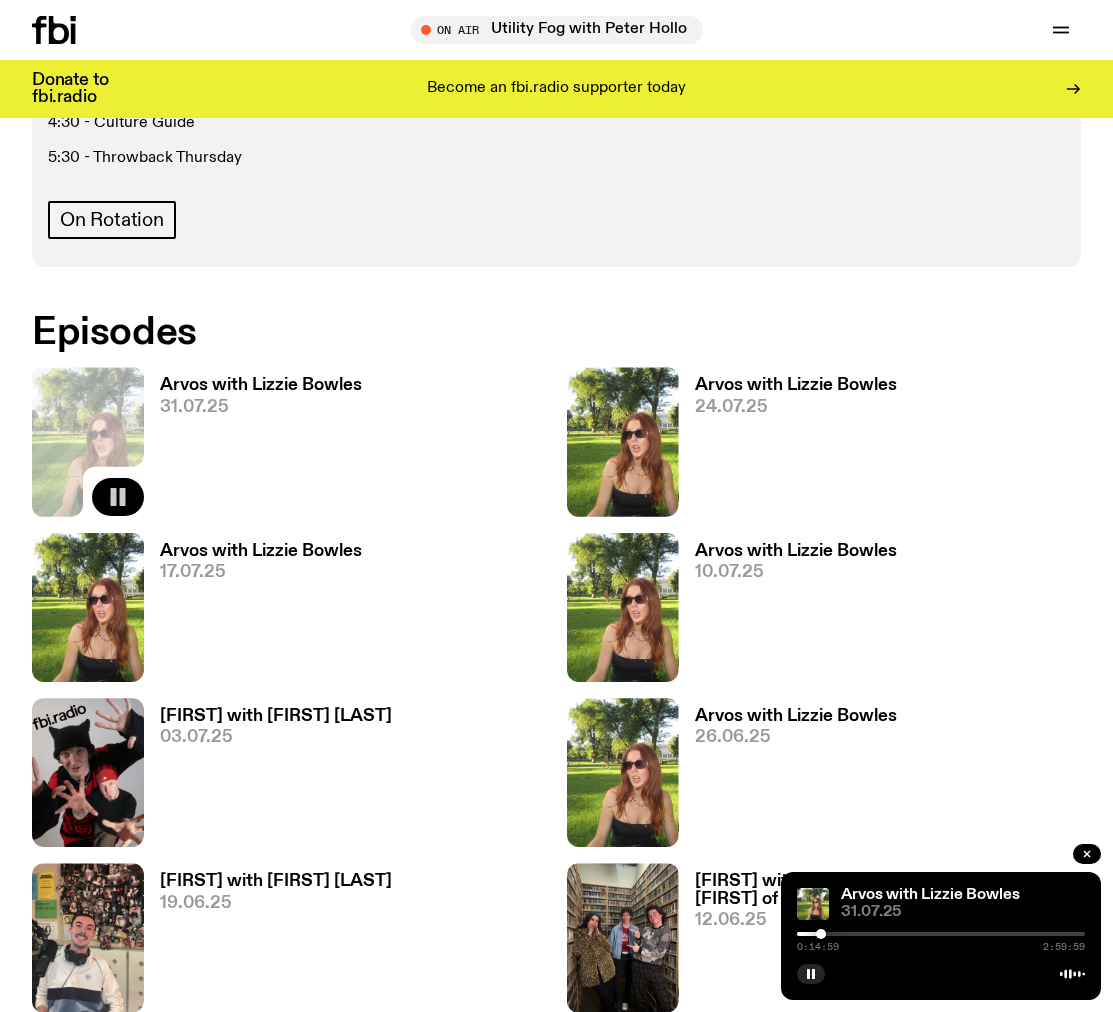 click at bounding box center [821, 934] 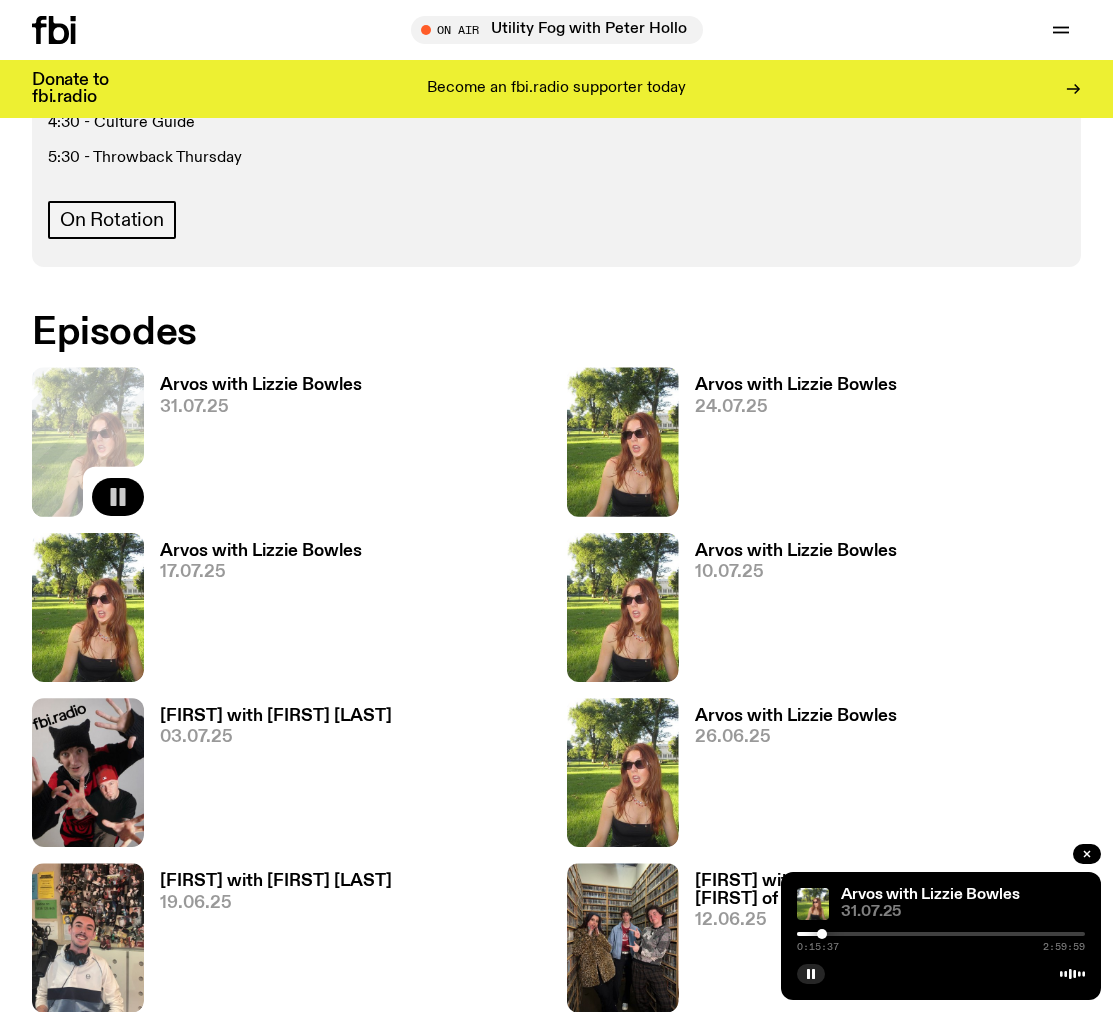 click at bounding box center [822, 934] 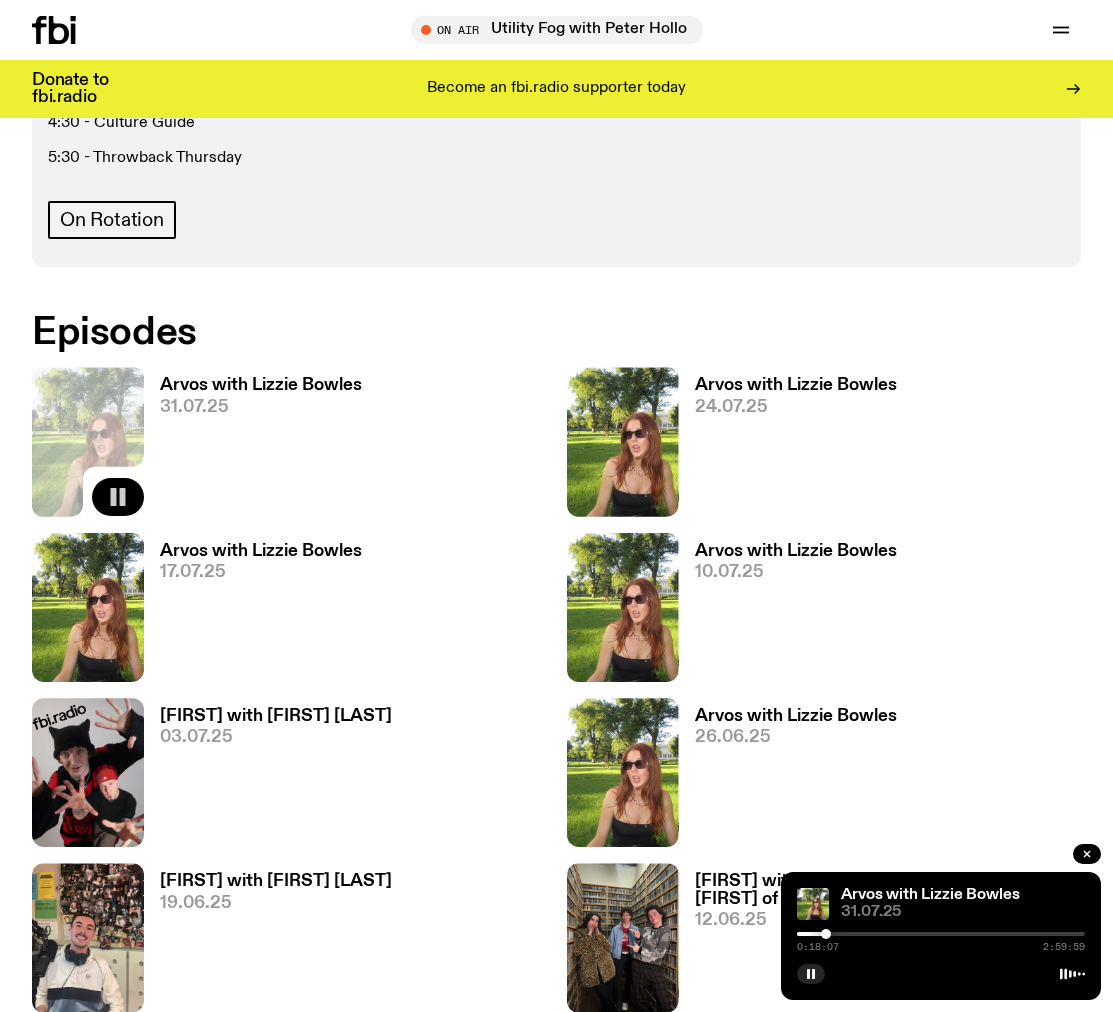 click at bounding box center [826, 934] 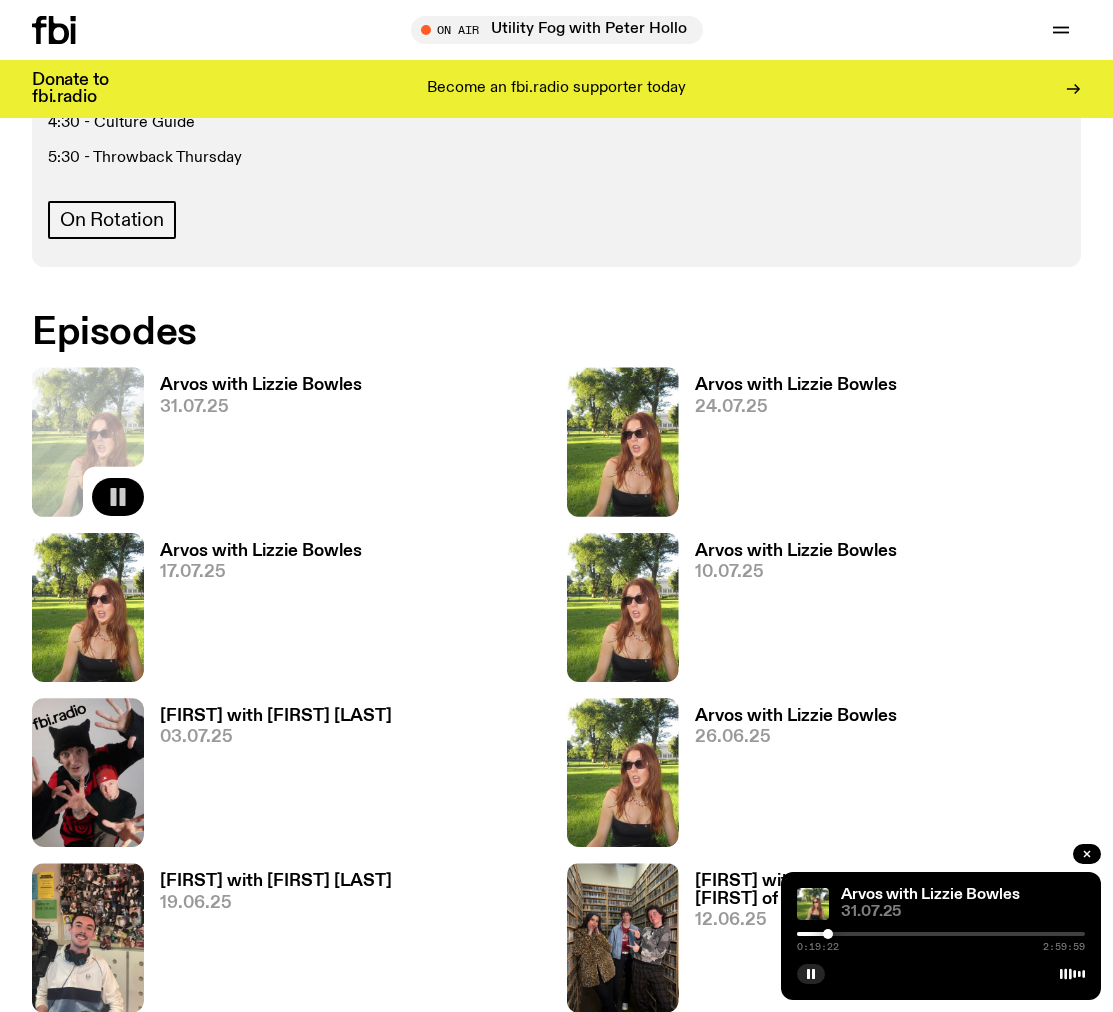 click at bounding box center (828, 934) 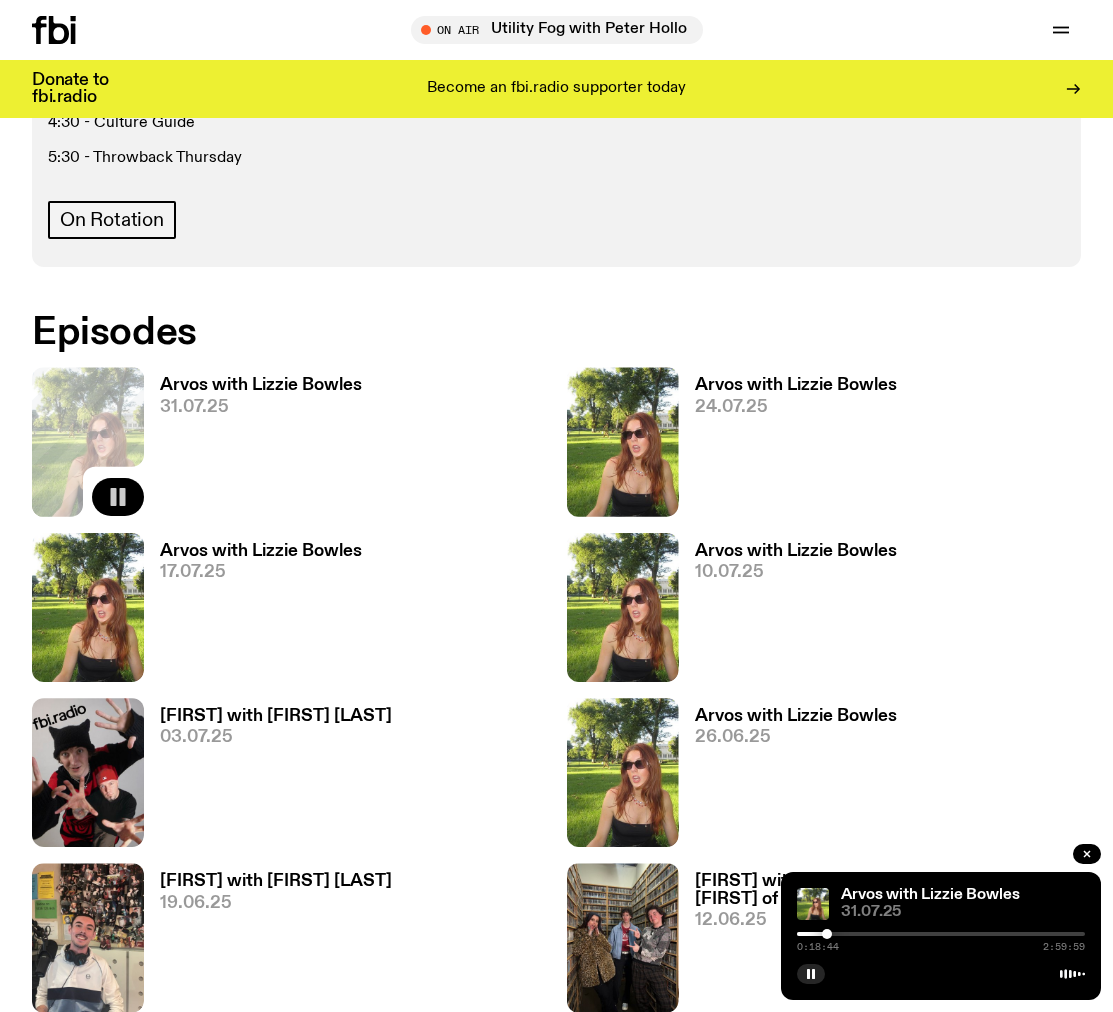click at bounding box center [827, 934] 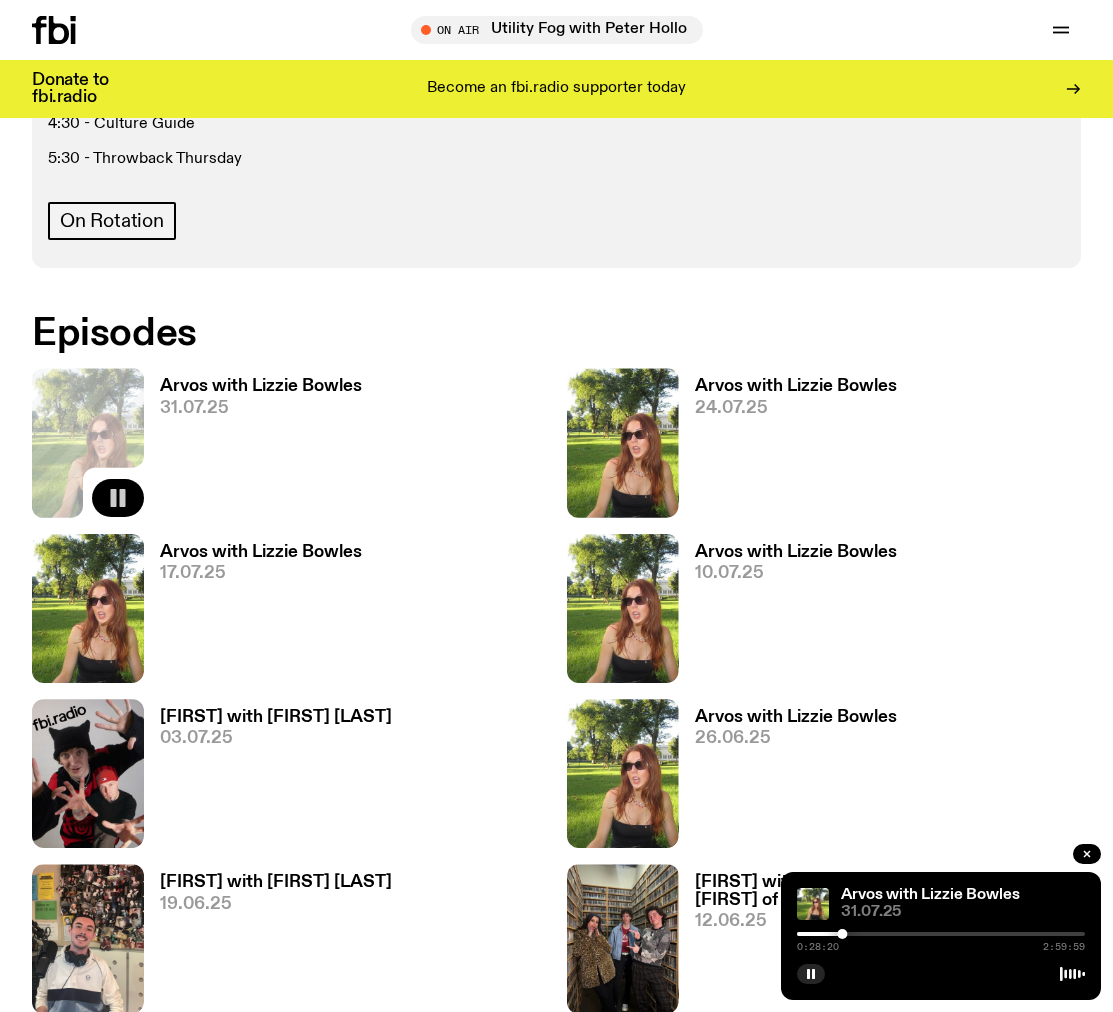 scroll, scrollTop: 902, scrollLeft: 0, axis: vertical 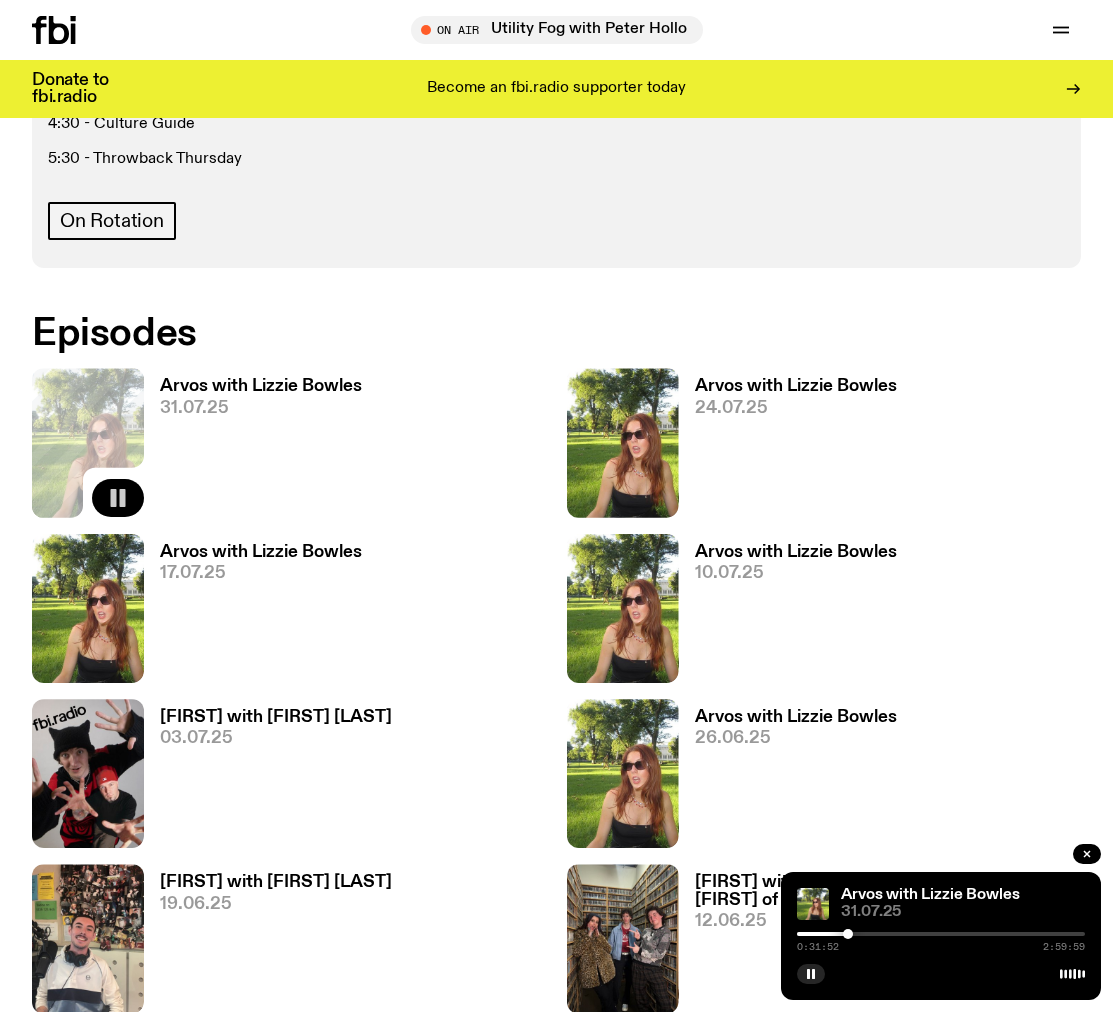 click at bounding box center [848, 934] 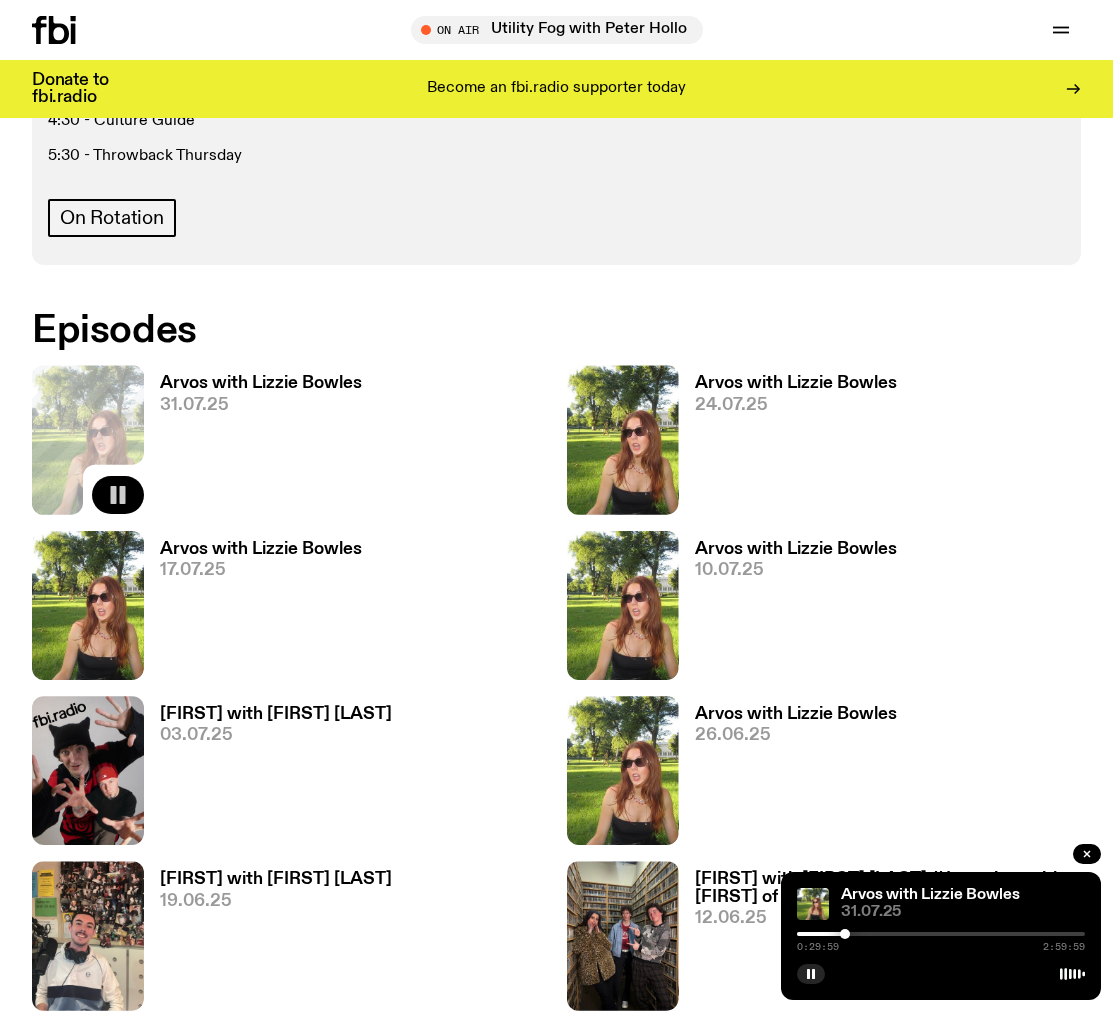 click at bounding box center (845, 934) 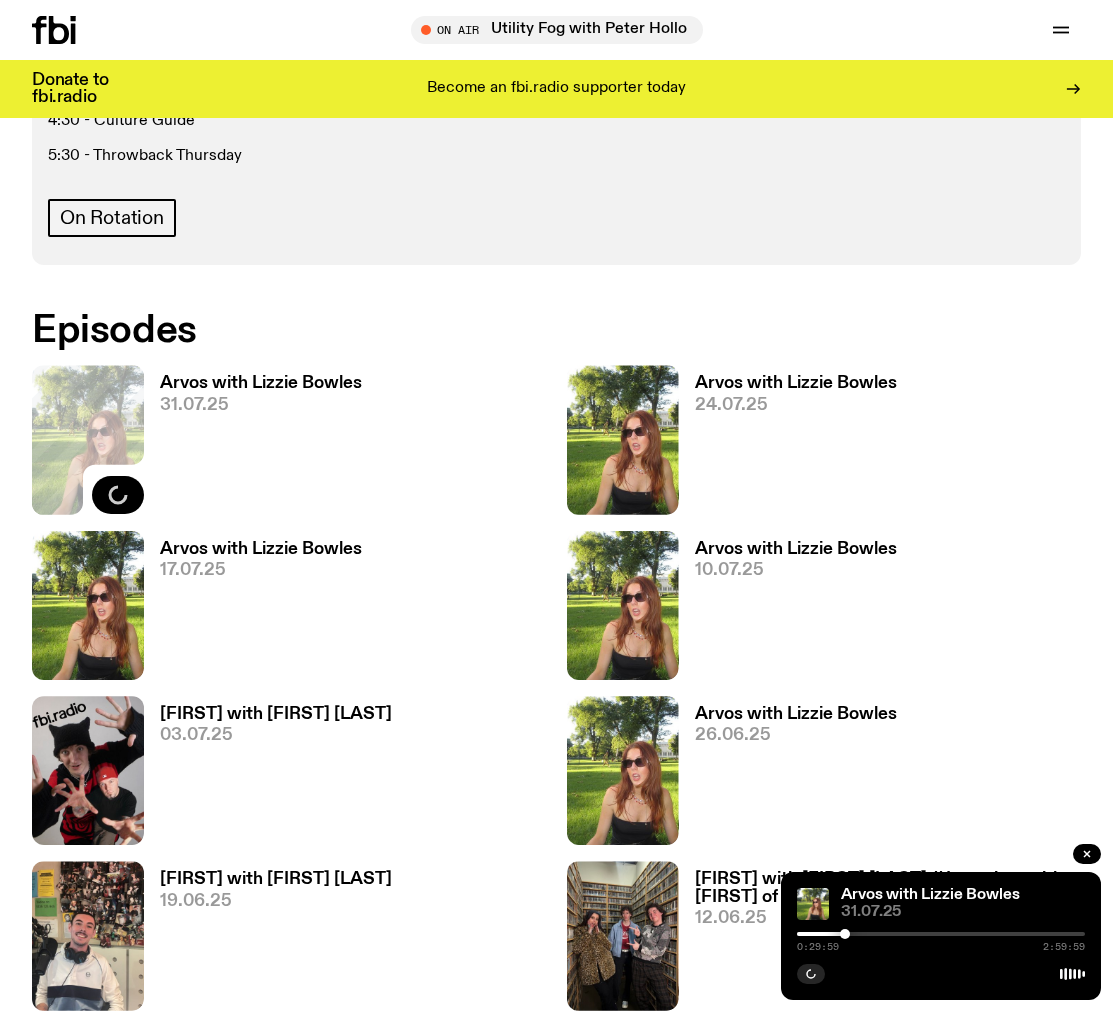 scroll, scrollTop: 902, scrollLeft: 0, axis: vertical 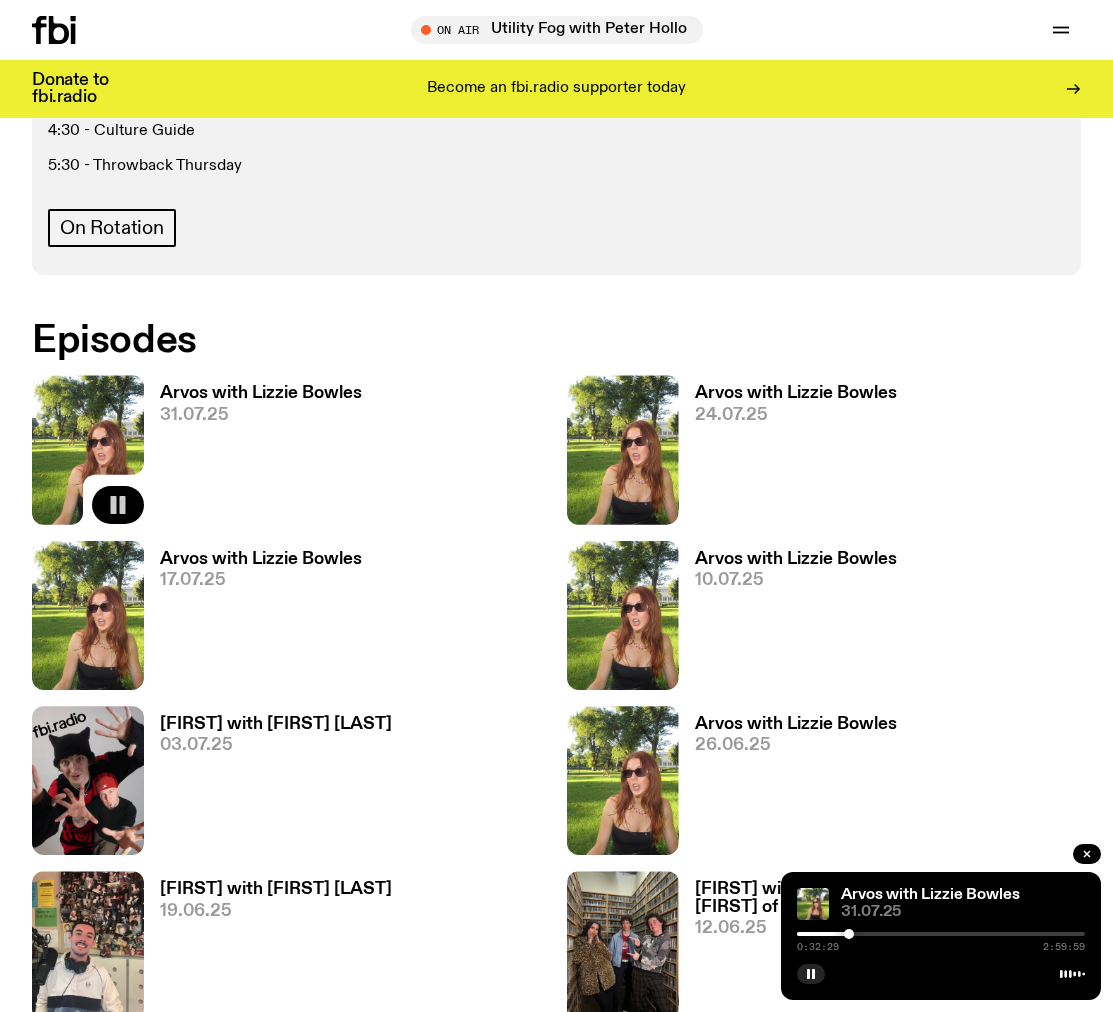 click at bounding box center [849, 934] 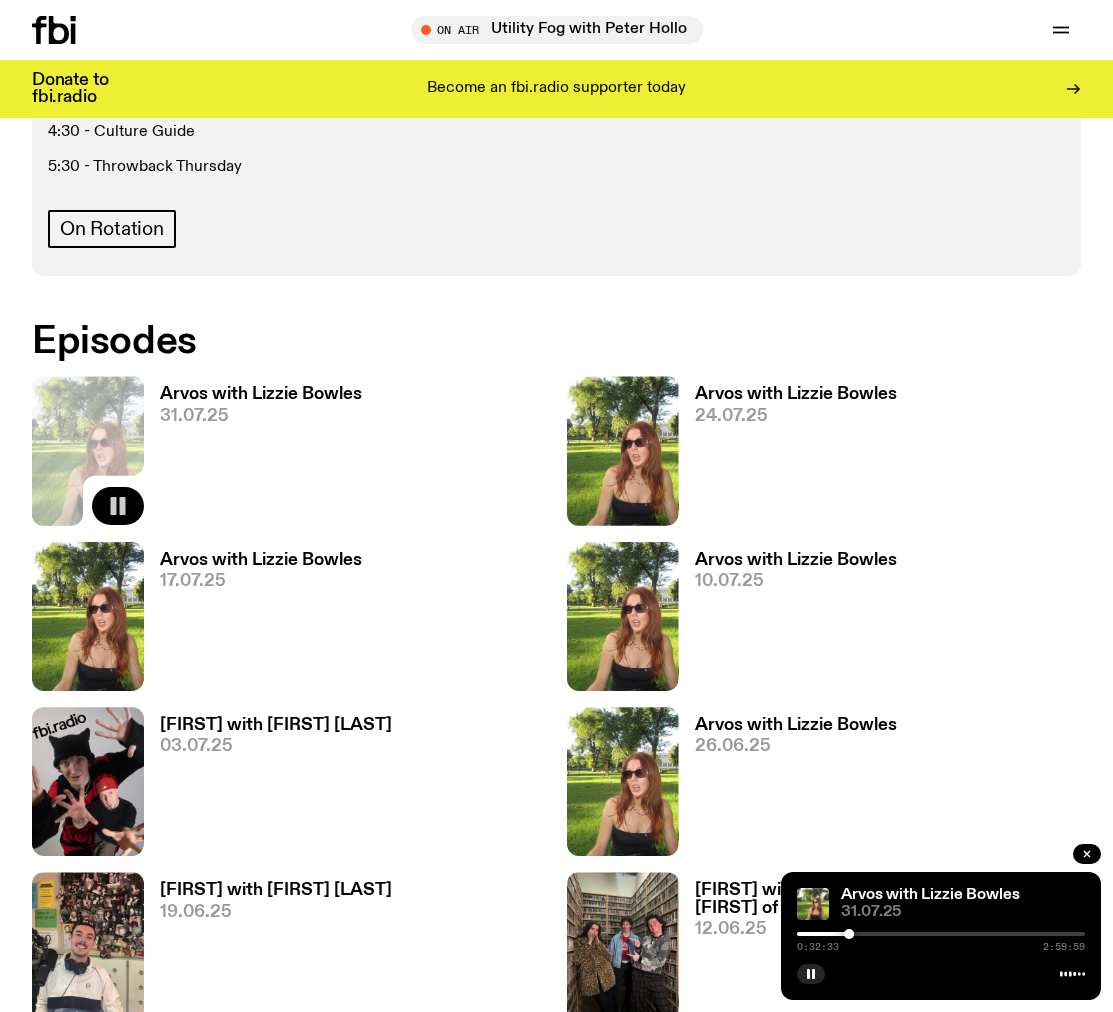 scroll, scrollTop: 900, scrollLeft: 0, axis: vertical 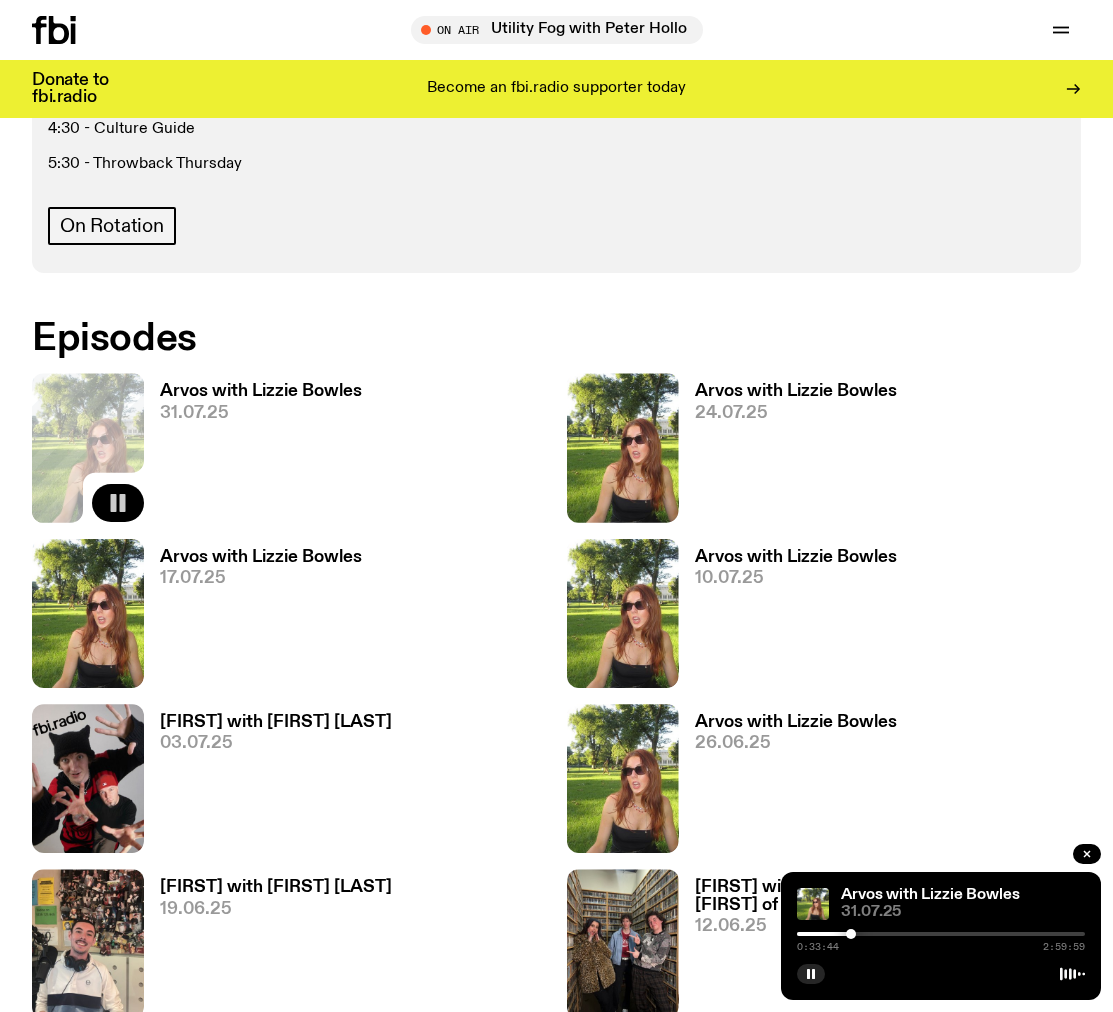 click at bounding box center [851, 934] 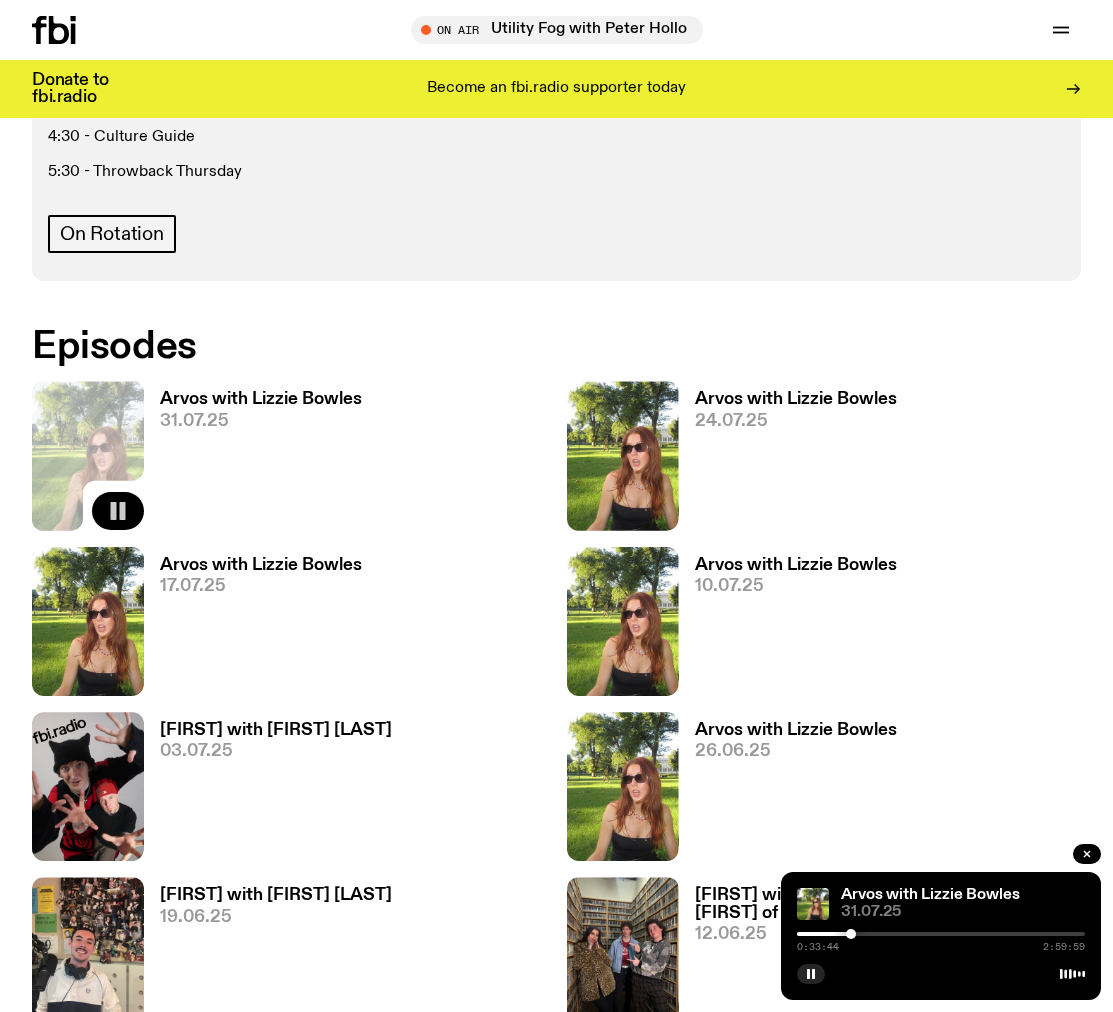 scroll, scrollTop: 901, scrollLeft: 0, axis: vertical 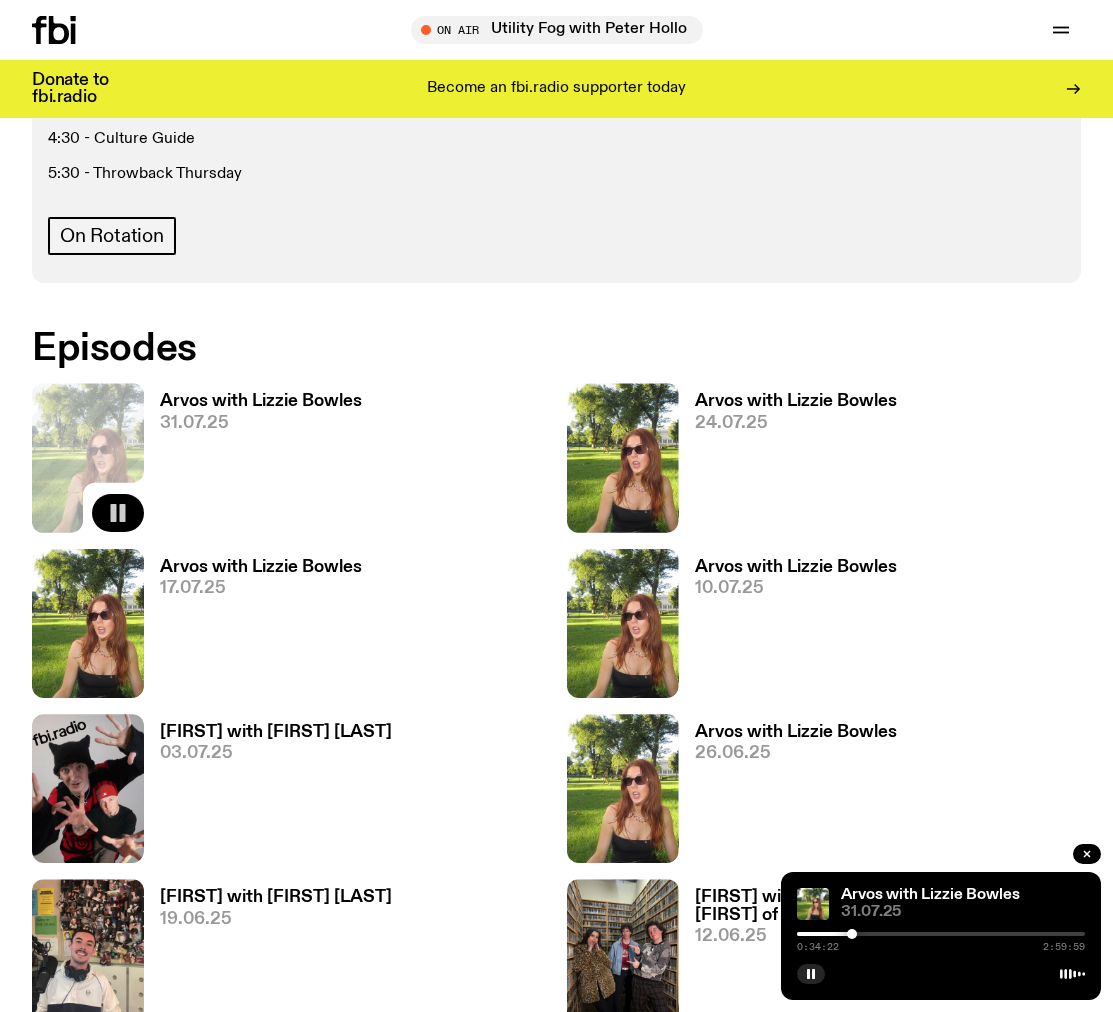 click at bounding box center [852, 934] 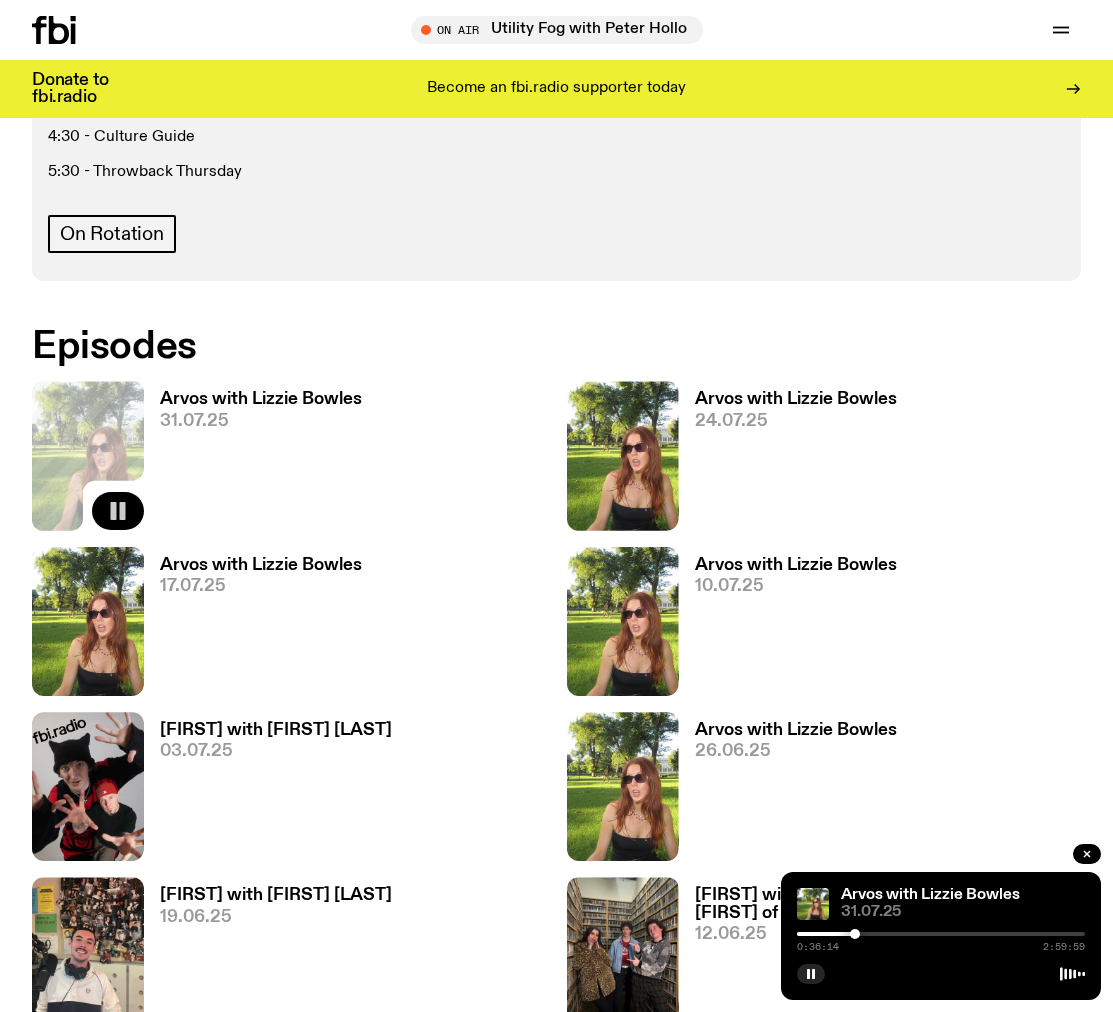 click at bounding box center (855, 934) 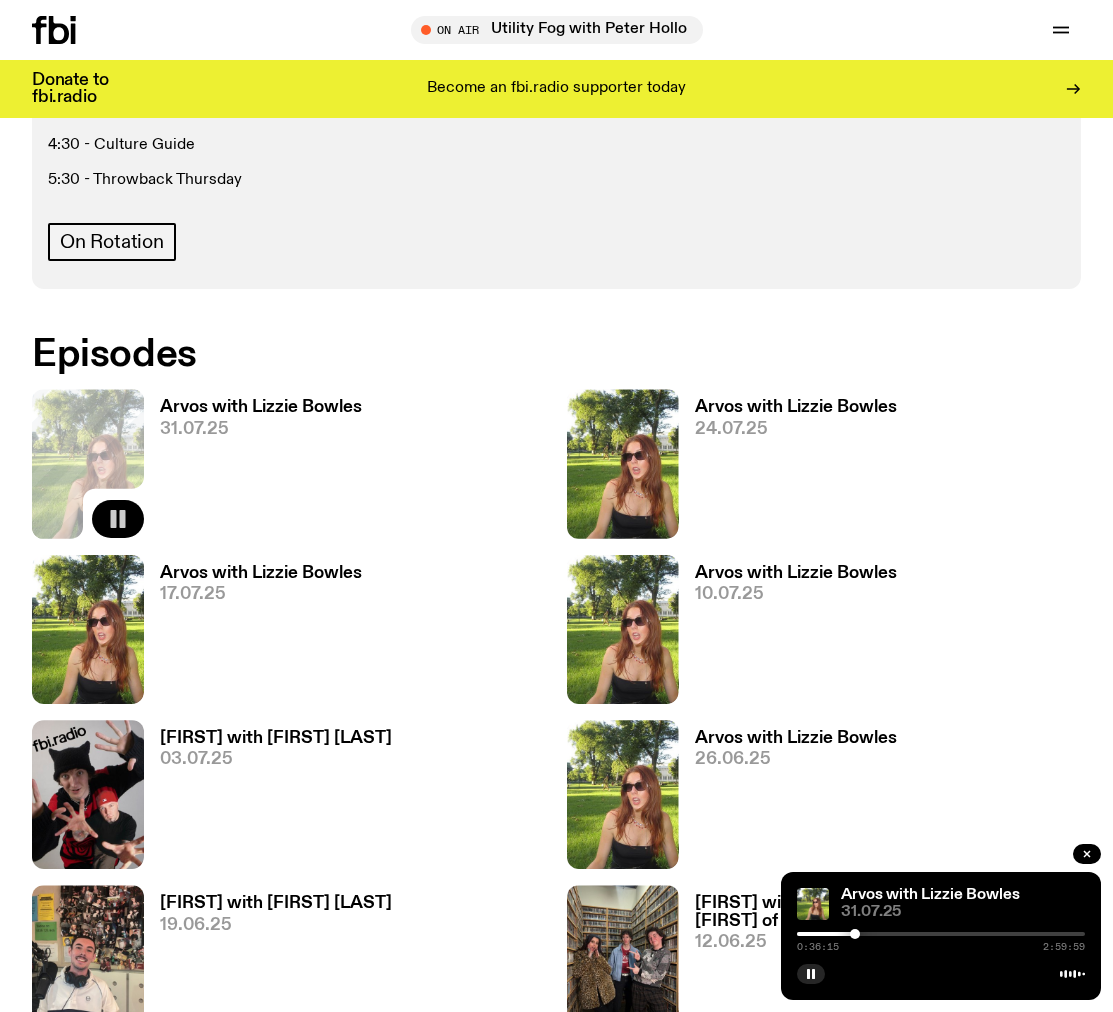 scroll, scrollTop: 894, scrollLeft: 0, axis: vertical 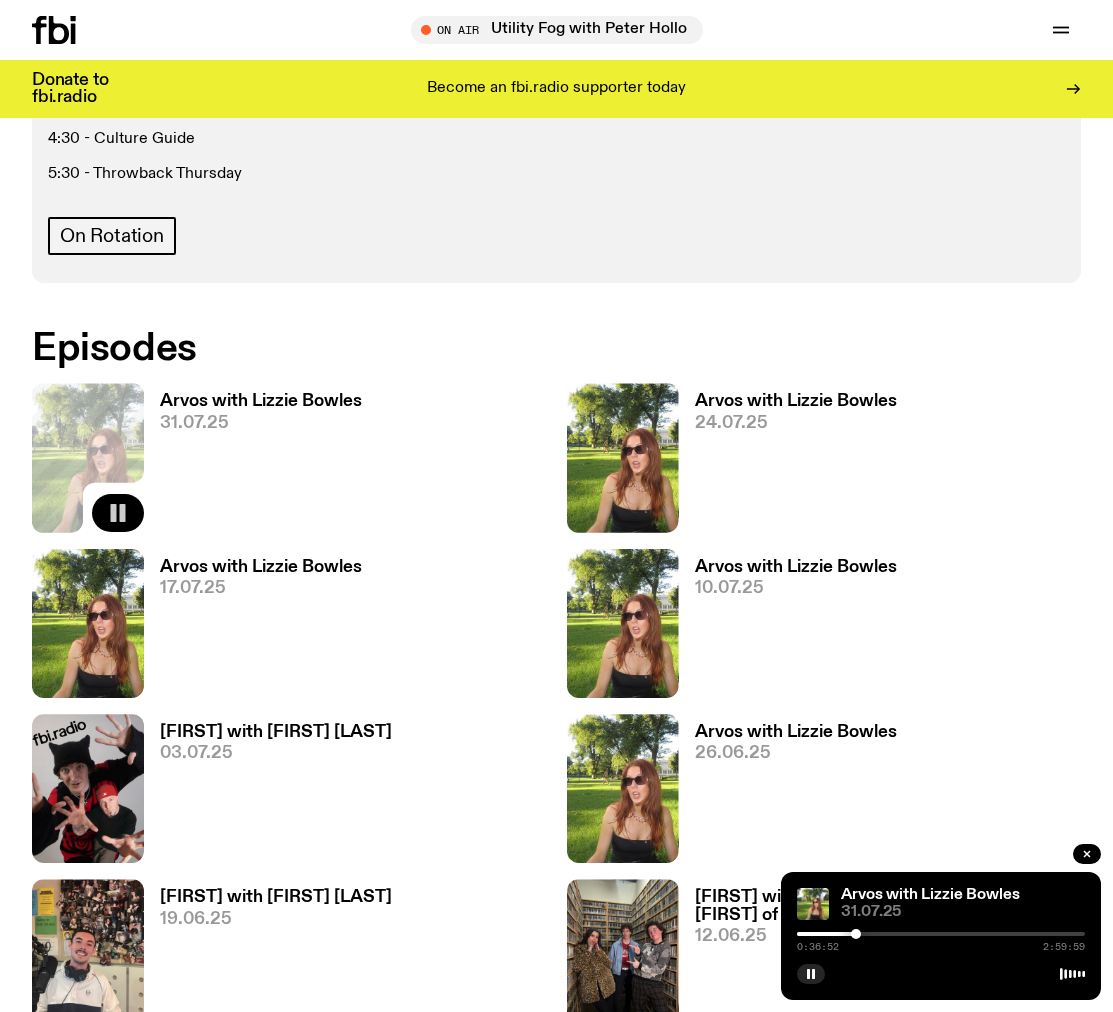 click at bounding box center (856, 934) 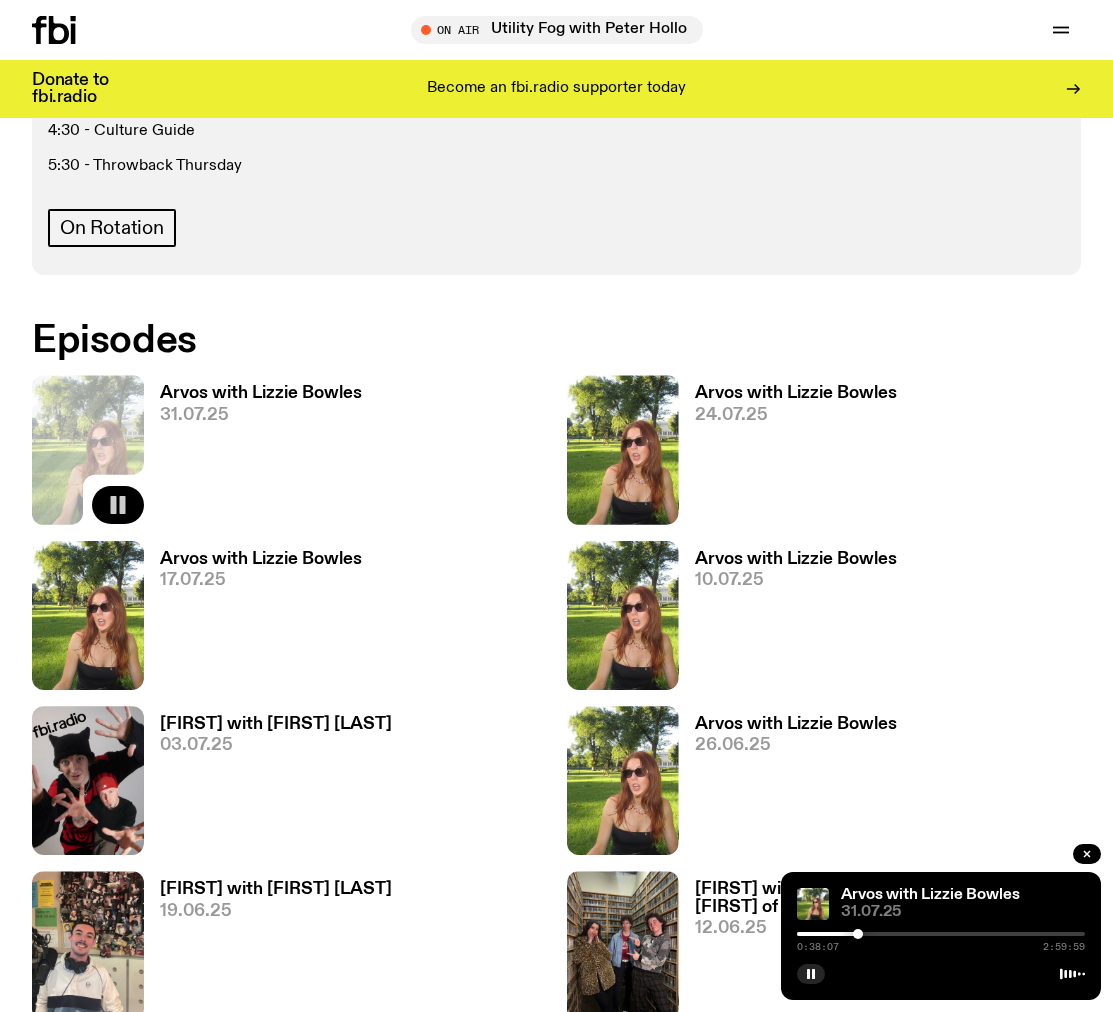 scroll, scrollTop: 888, scrollLeft: 0, axis: vertical 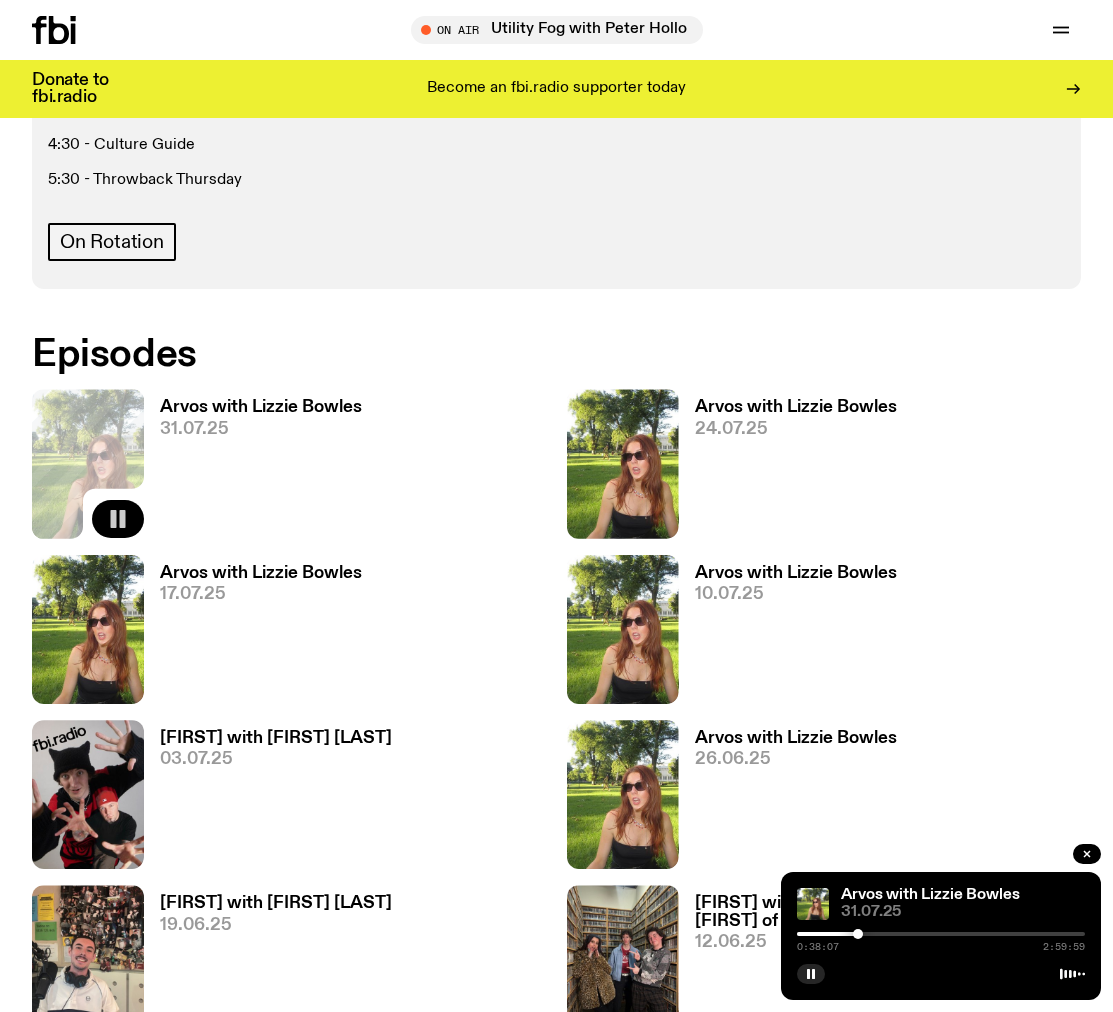 click at bounding box center (858, 934) 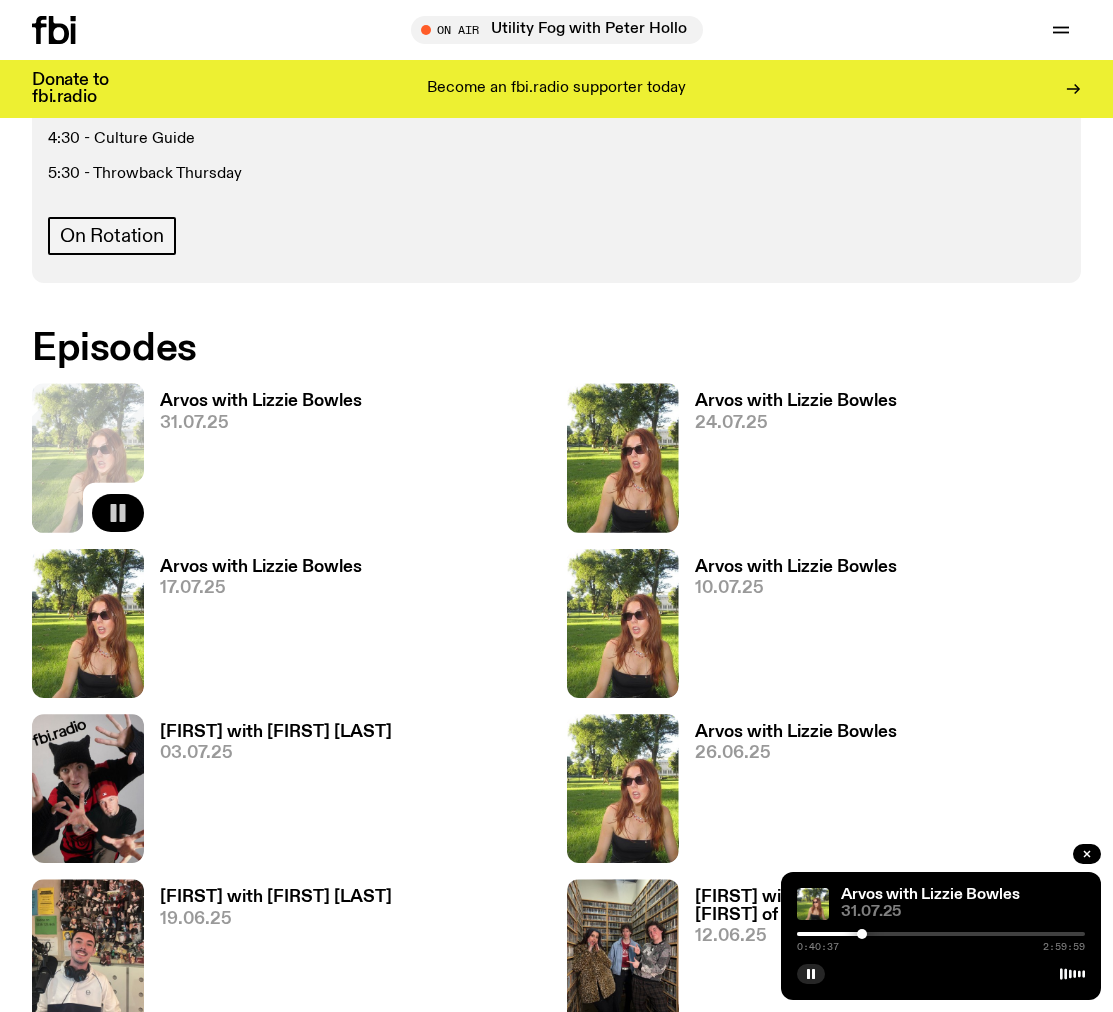 click at bounding box center [862, 934] 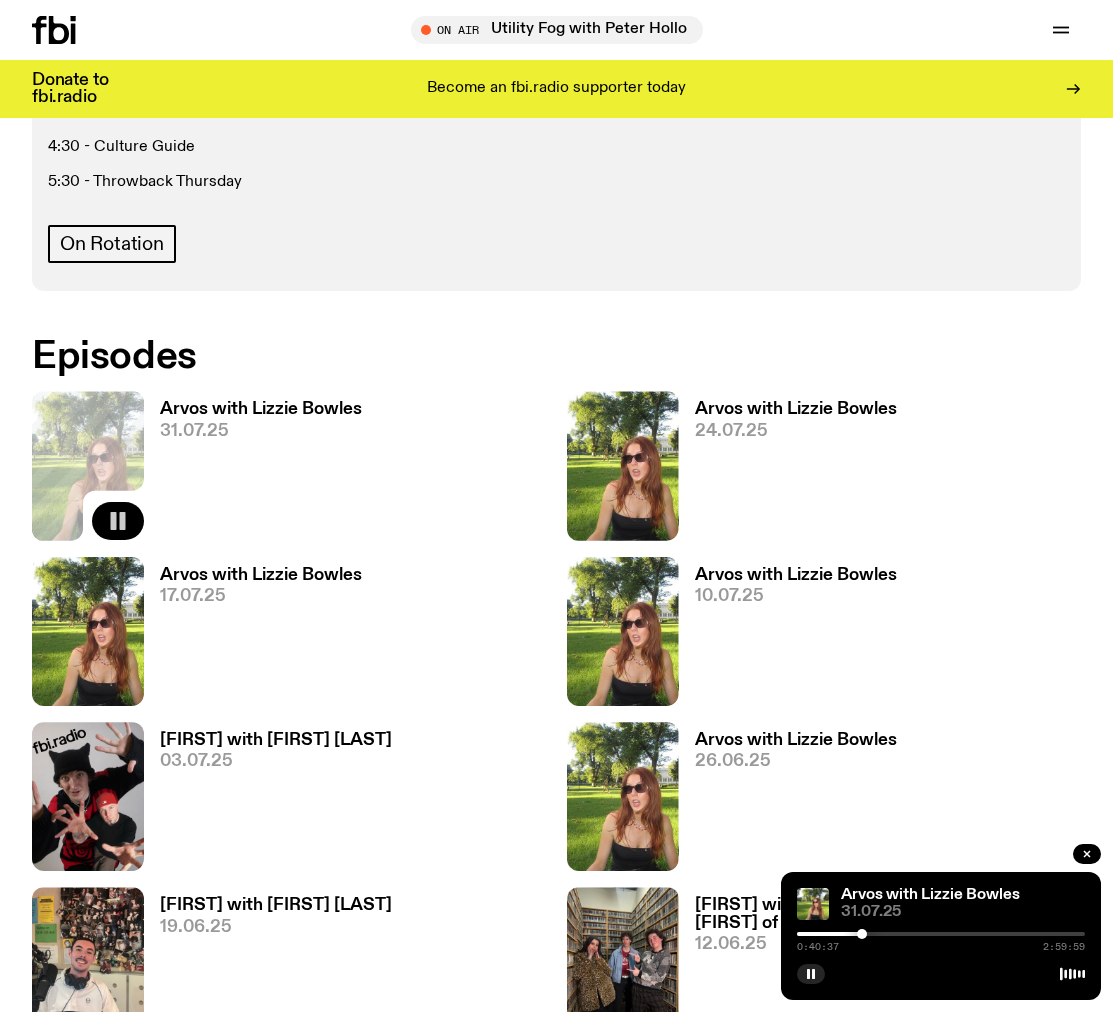 scroll, scrollTop: 887, scrollLeft: 0, axis: vertical 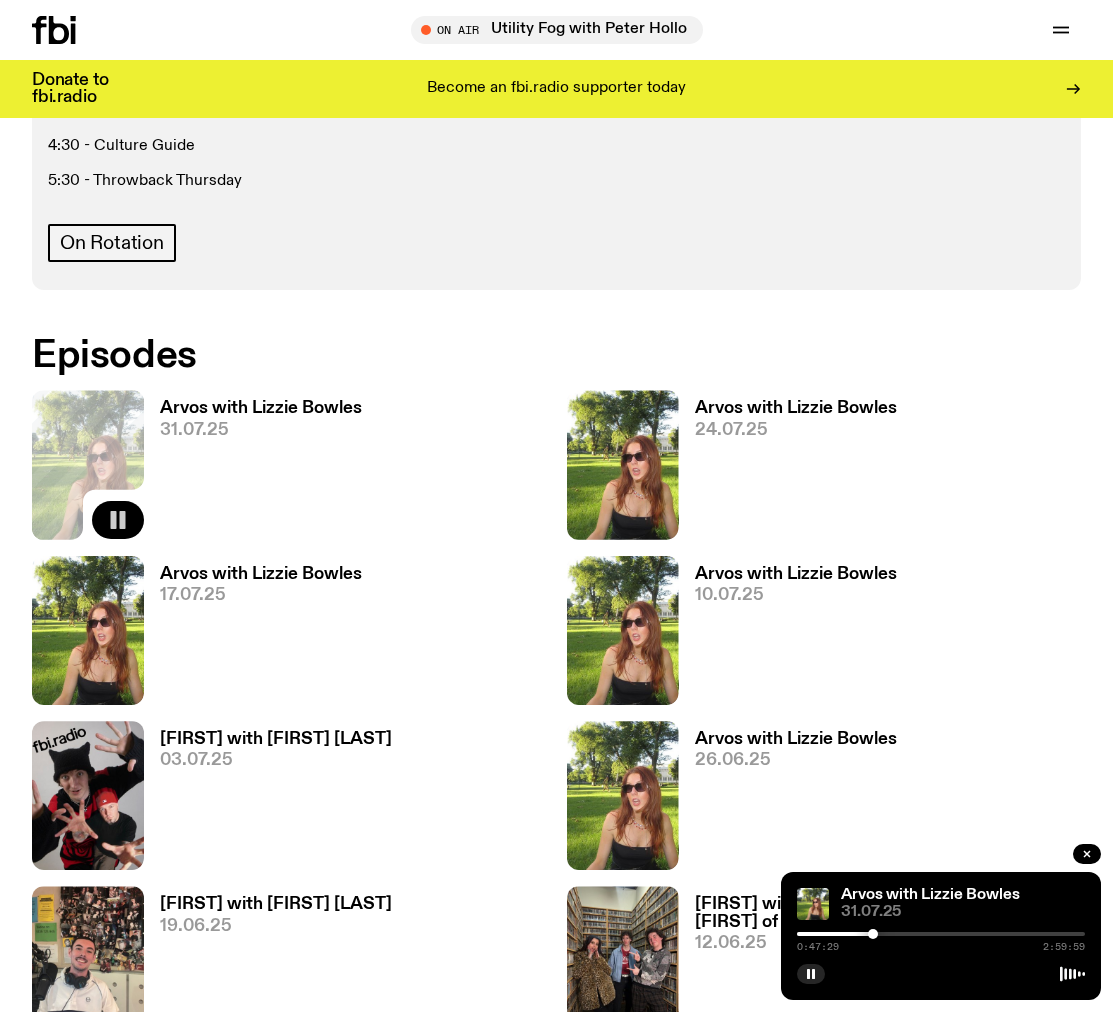 click at bounding box center (873, 934) 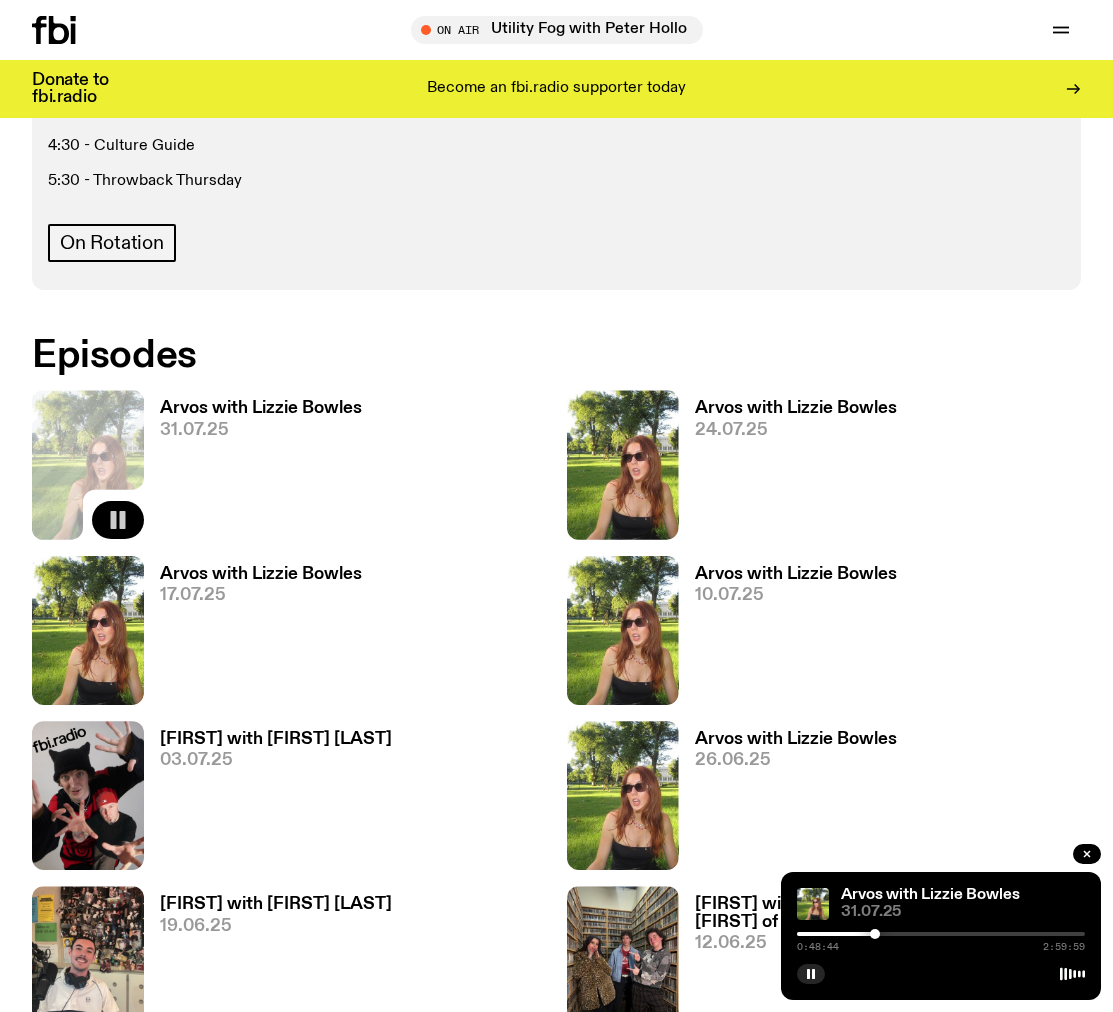 click at bounding box center [875, 934] 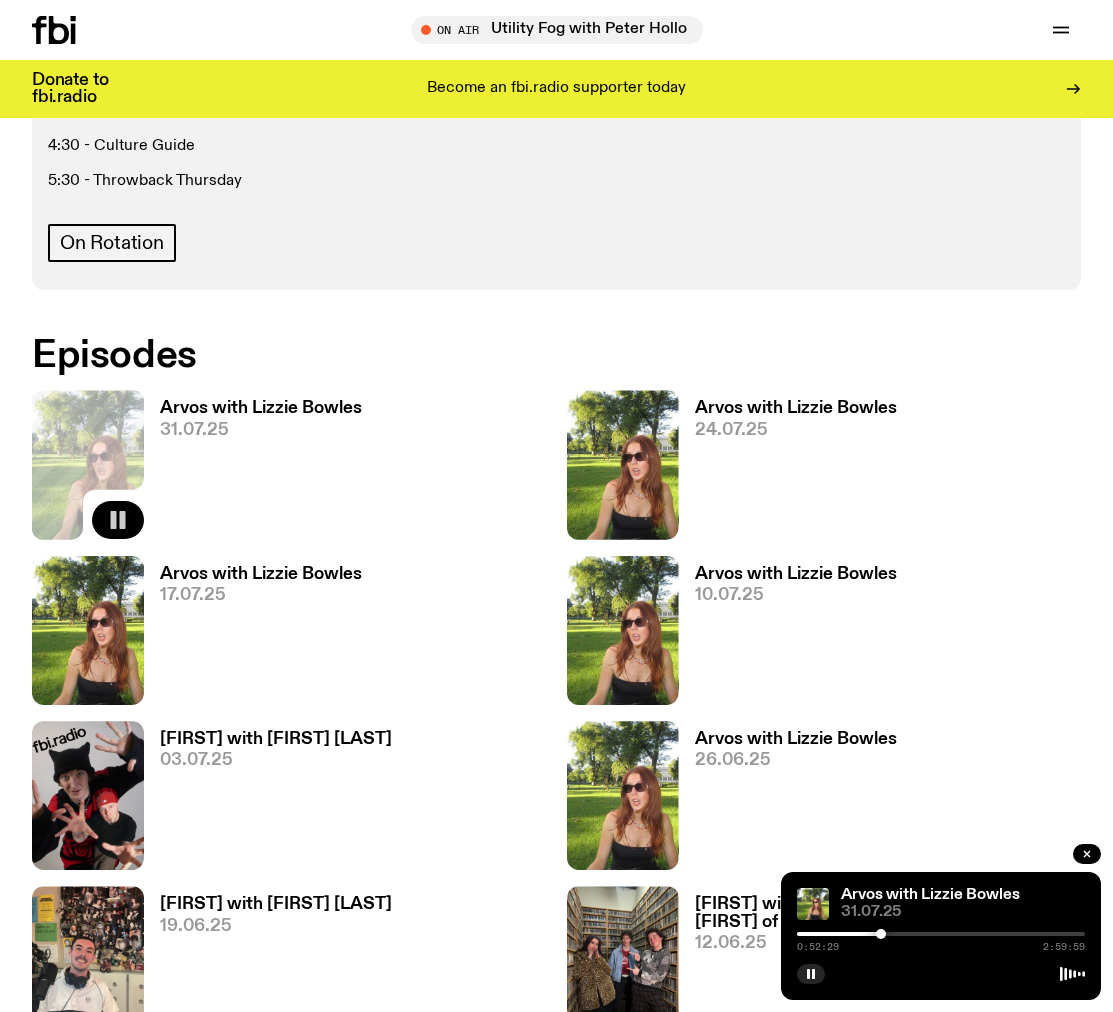 click at bounding box center [881, 934] 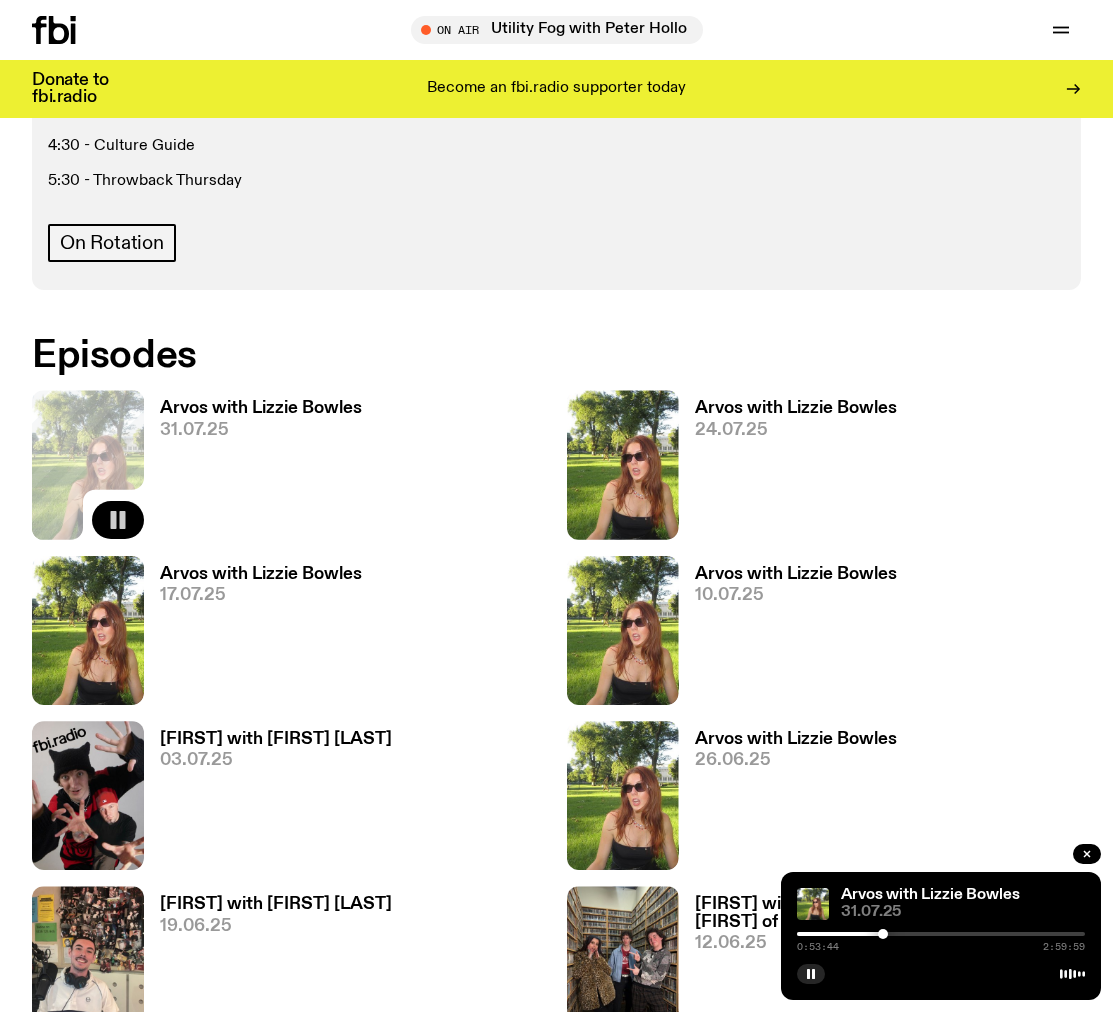 click at bounding box center [883, 934] 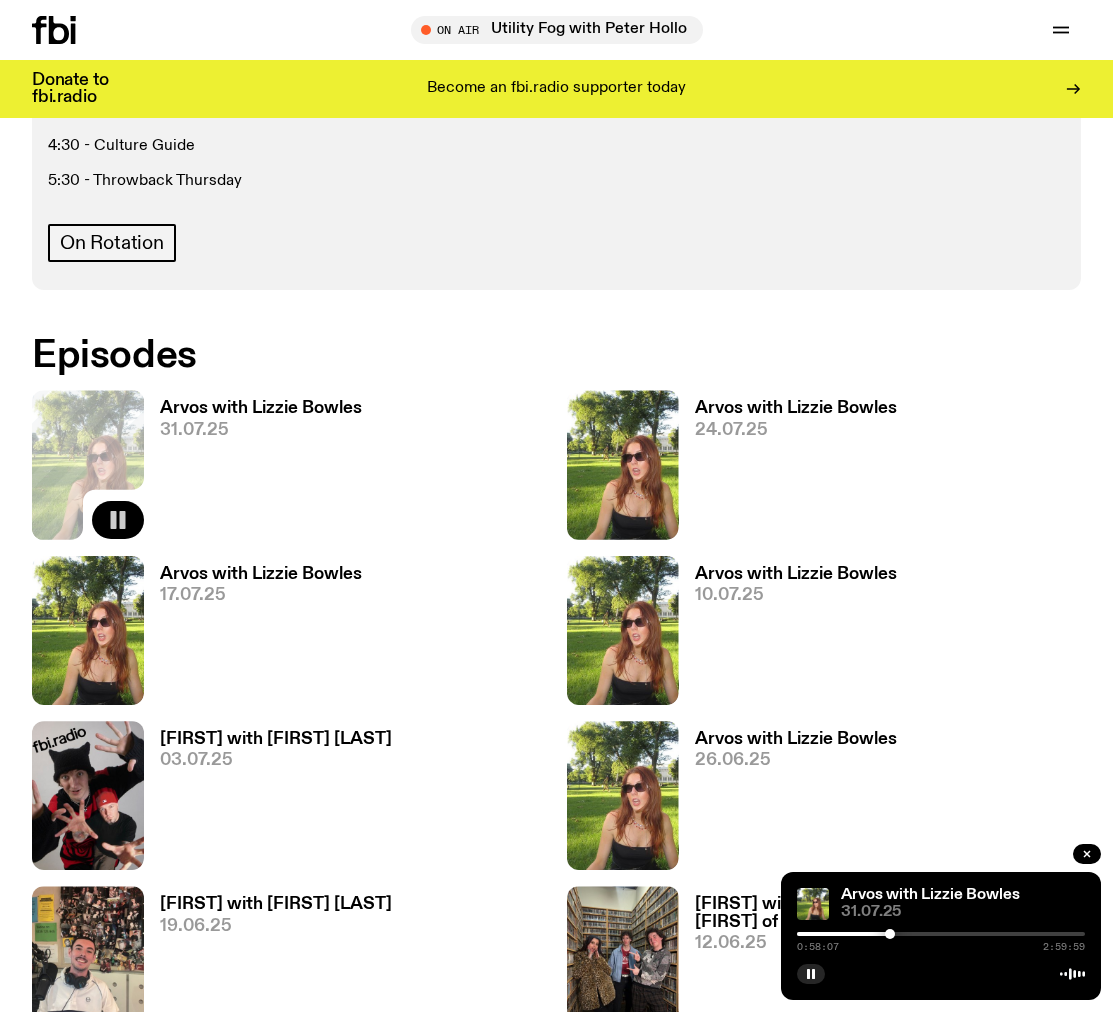 click at bounding box center (890, 934) 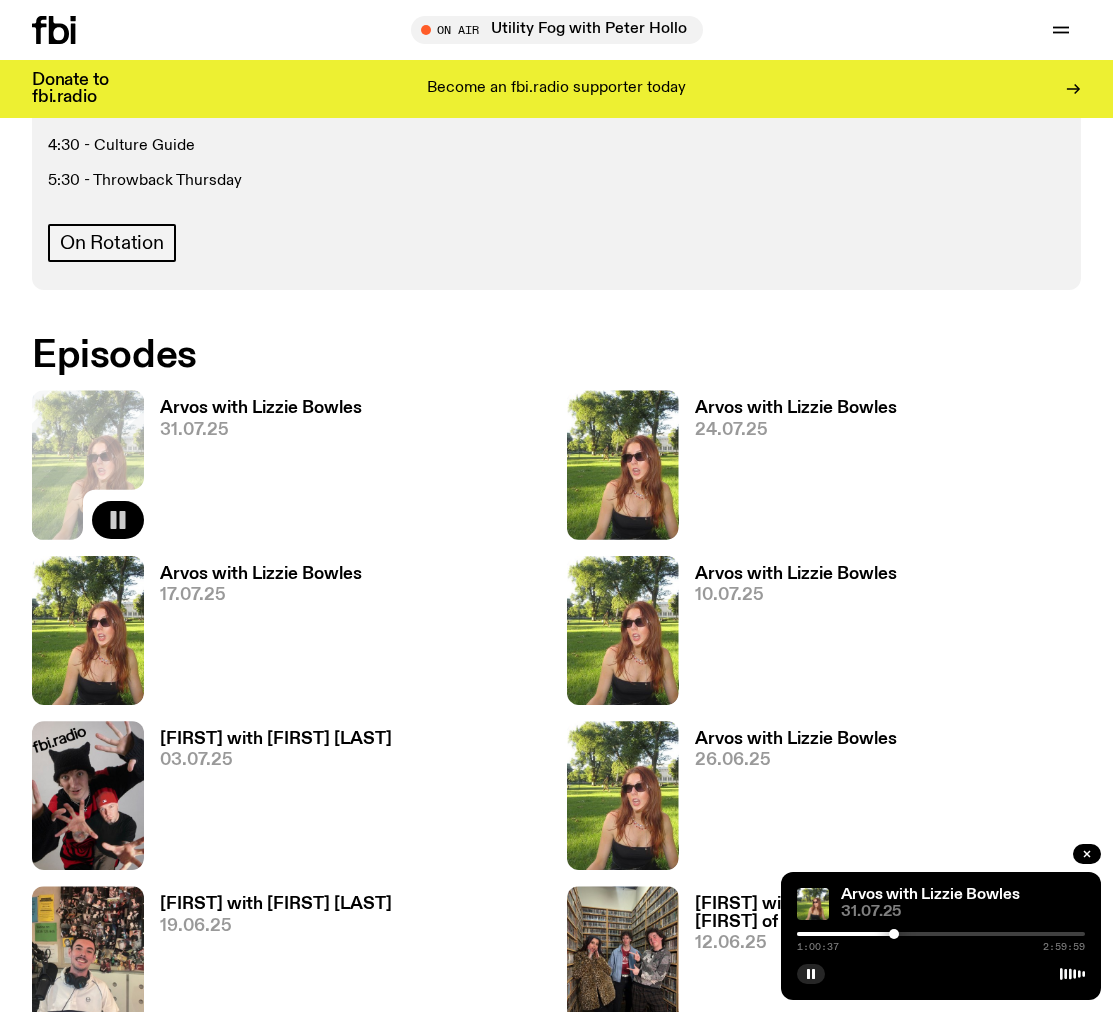 click at bounding box center [894, 934] 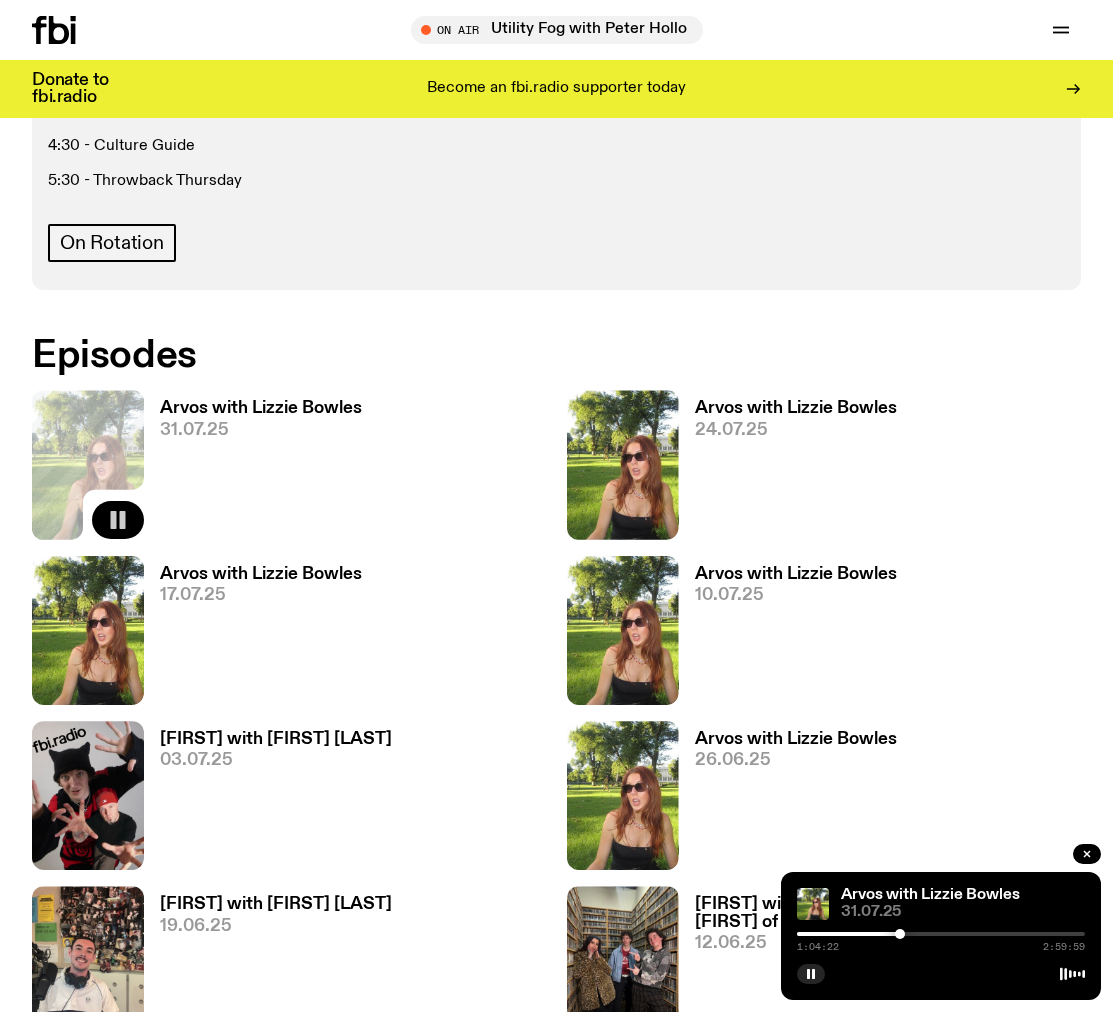 click at bounding box center [900, 934] 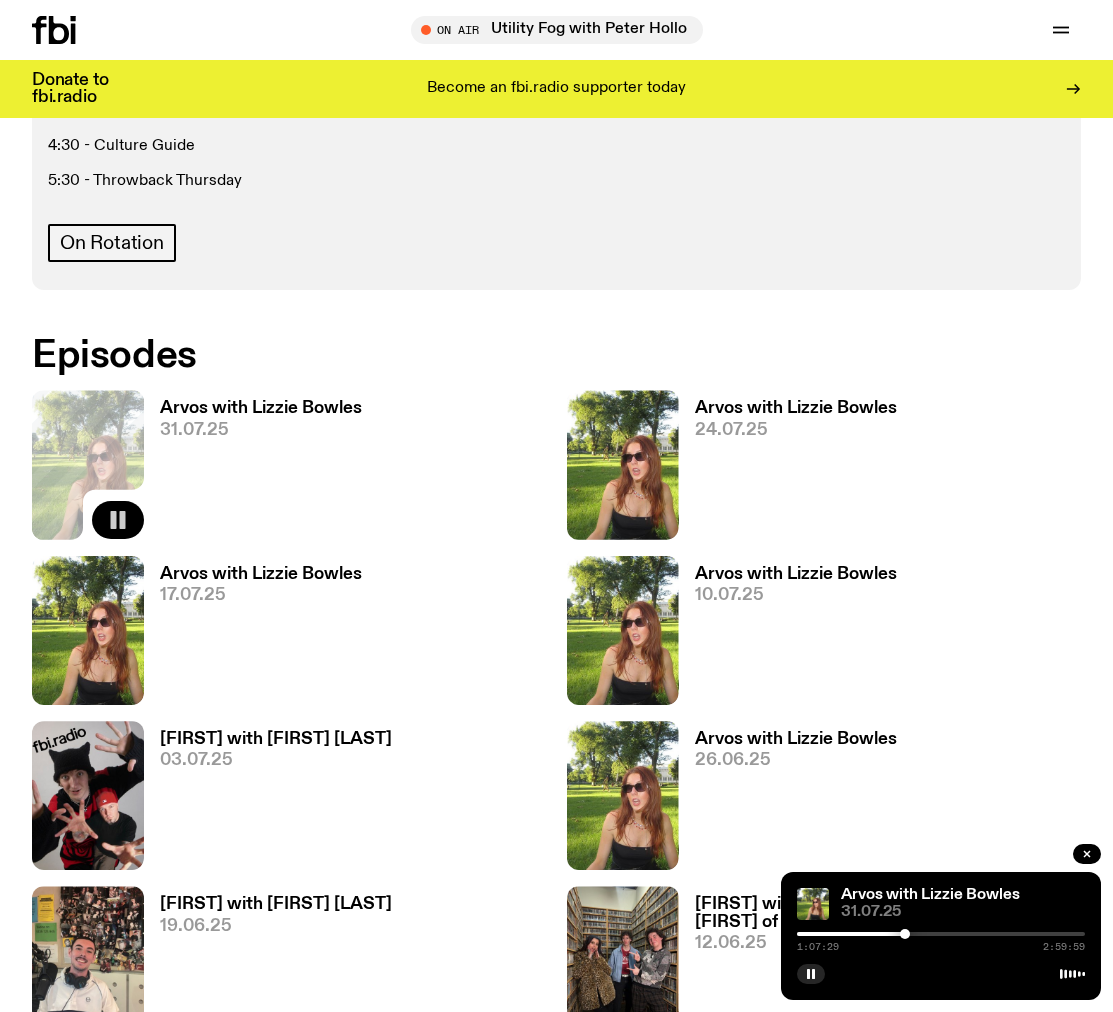 click at bounding box center (905, 934) 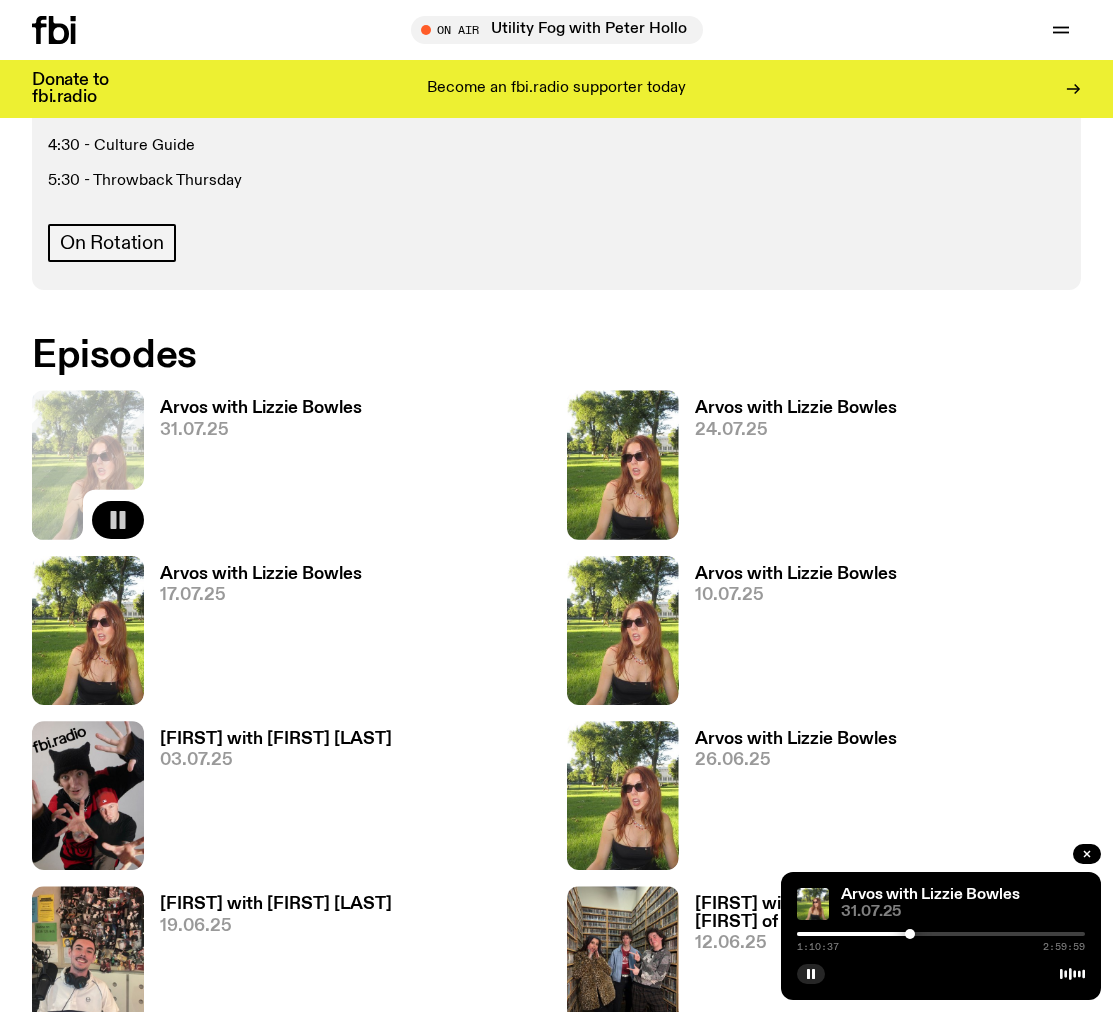 click at bounding box center (910, 934) 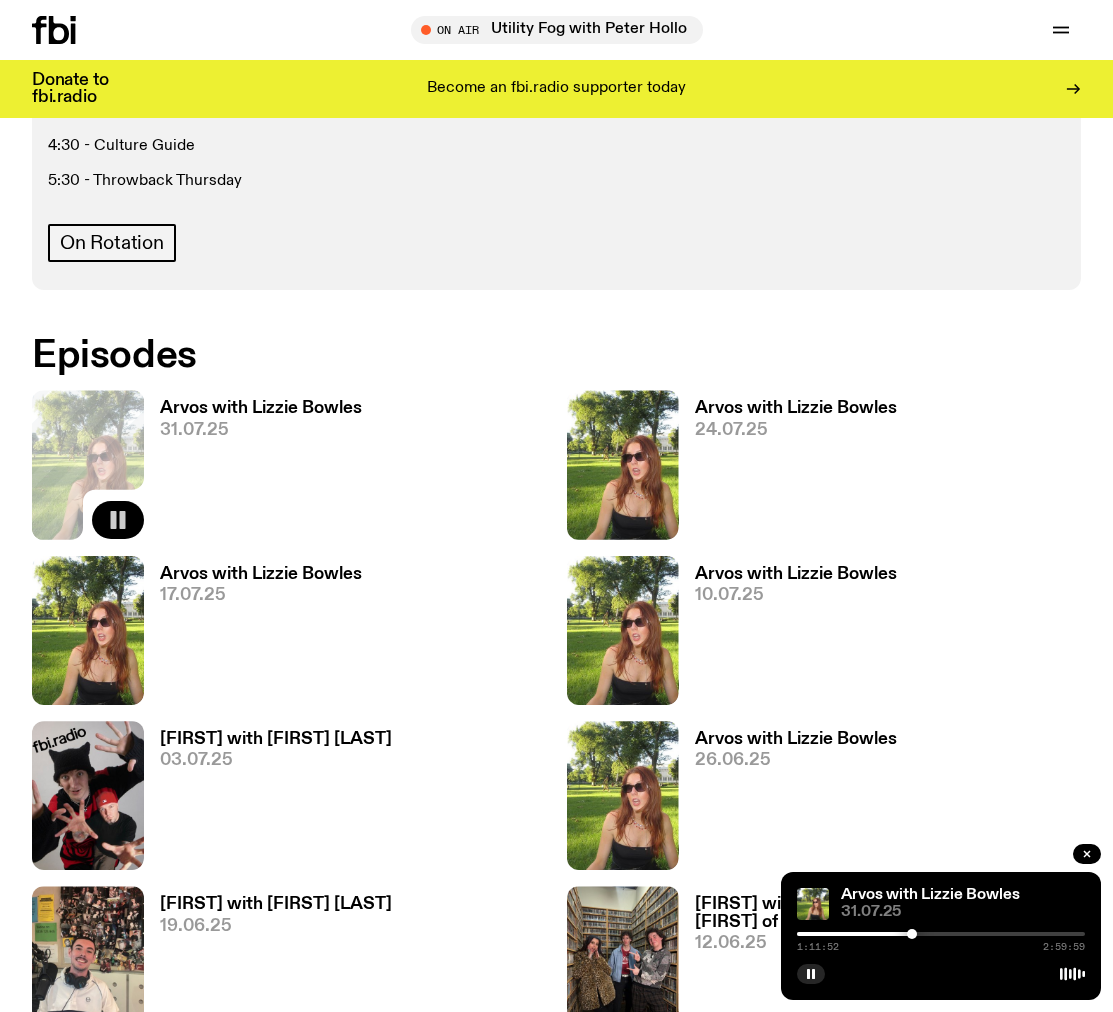 click at bounding box center (912, 934) 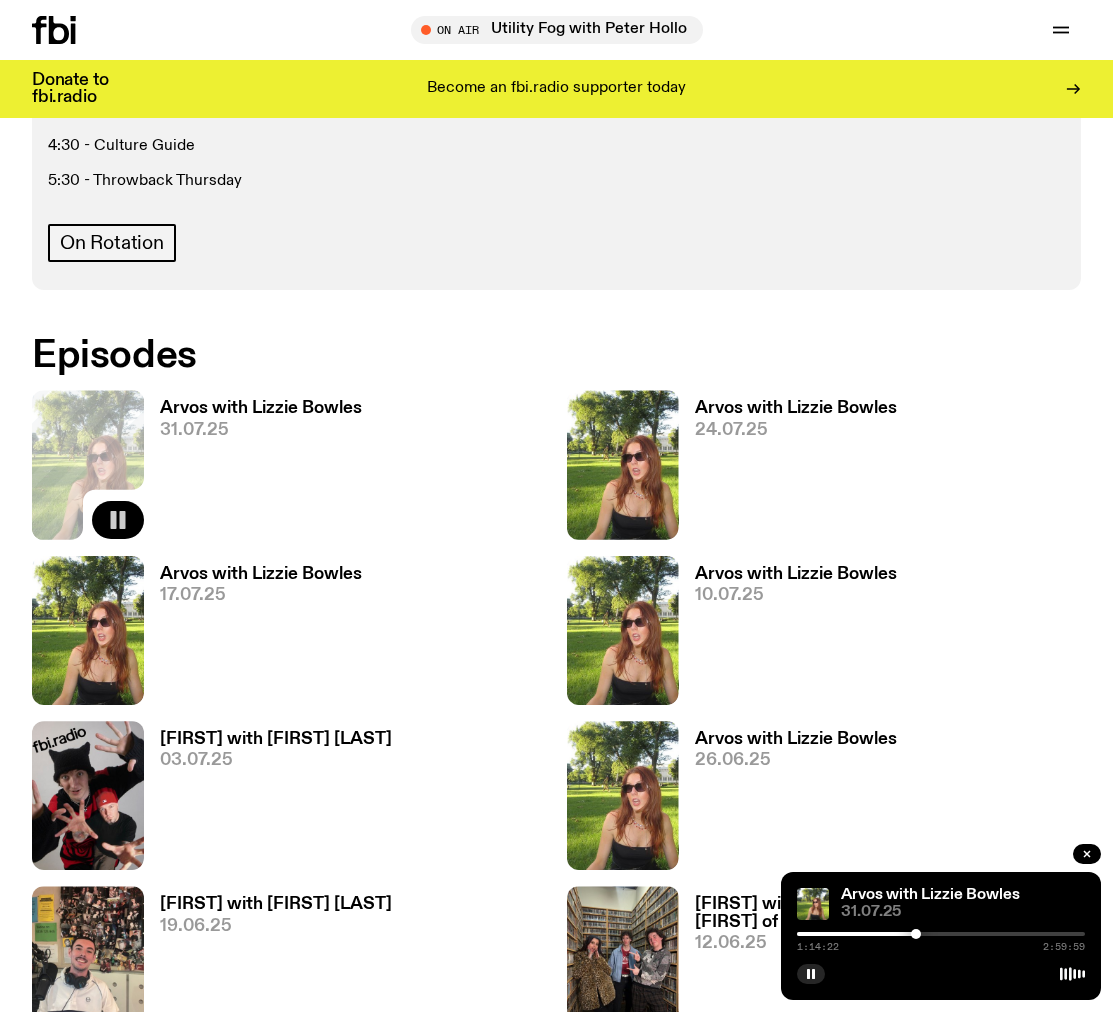 click at bounding box center (916, 934) 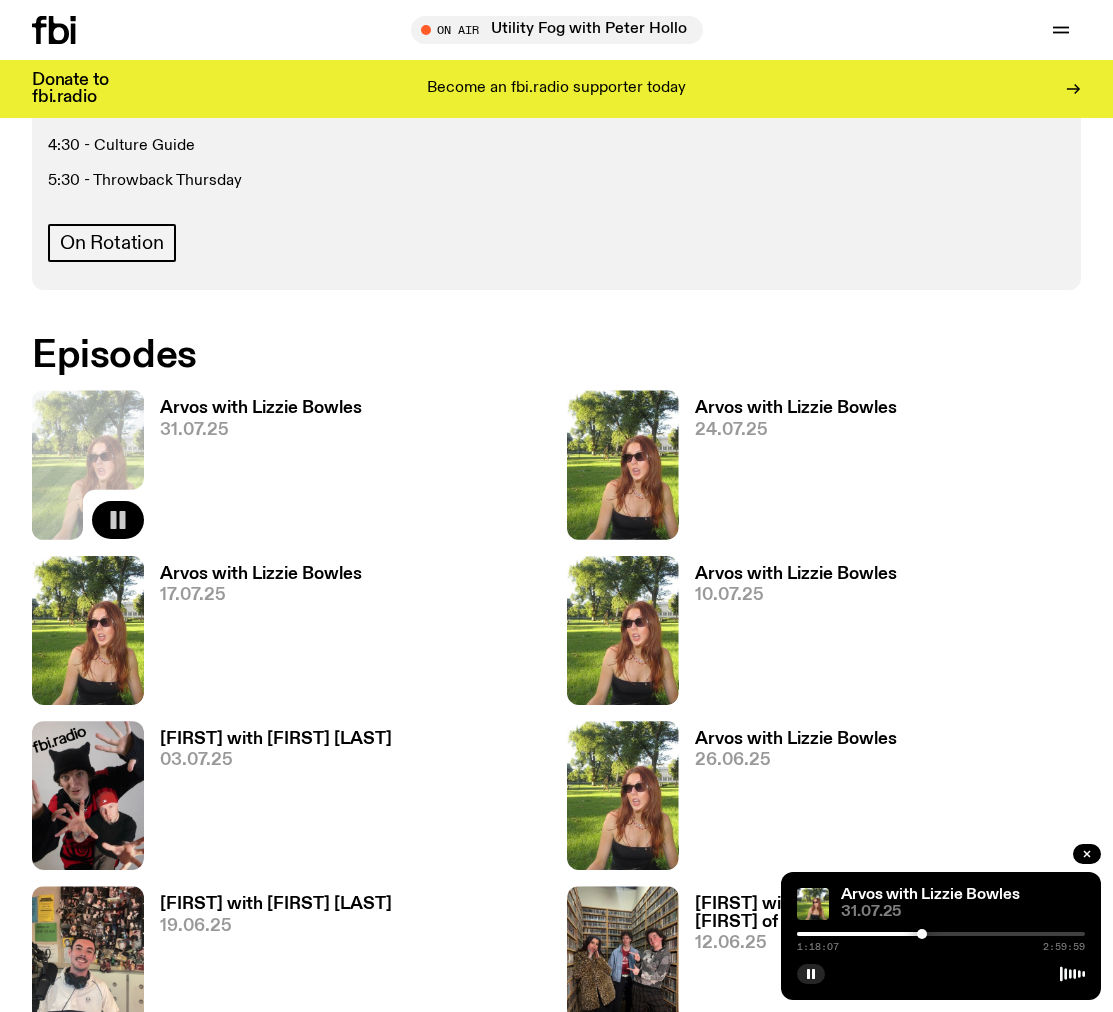 click at bounding box center [922, 934] 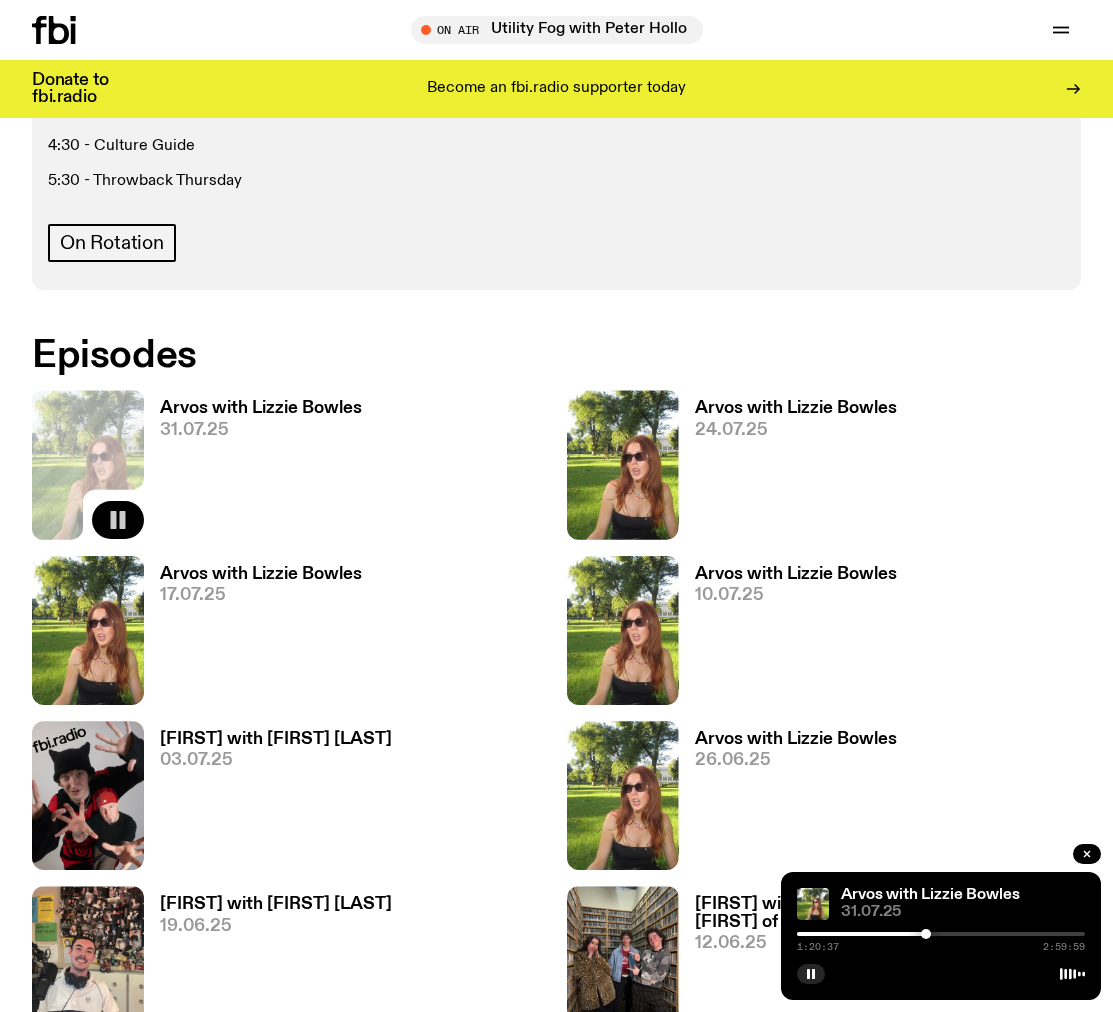 click at bounding box center (926, 934) 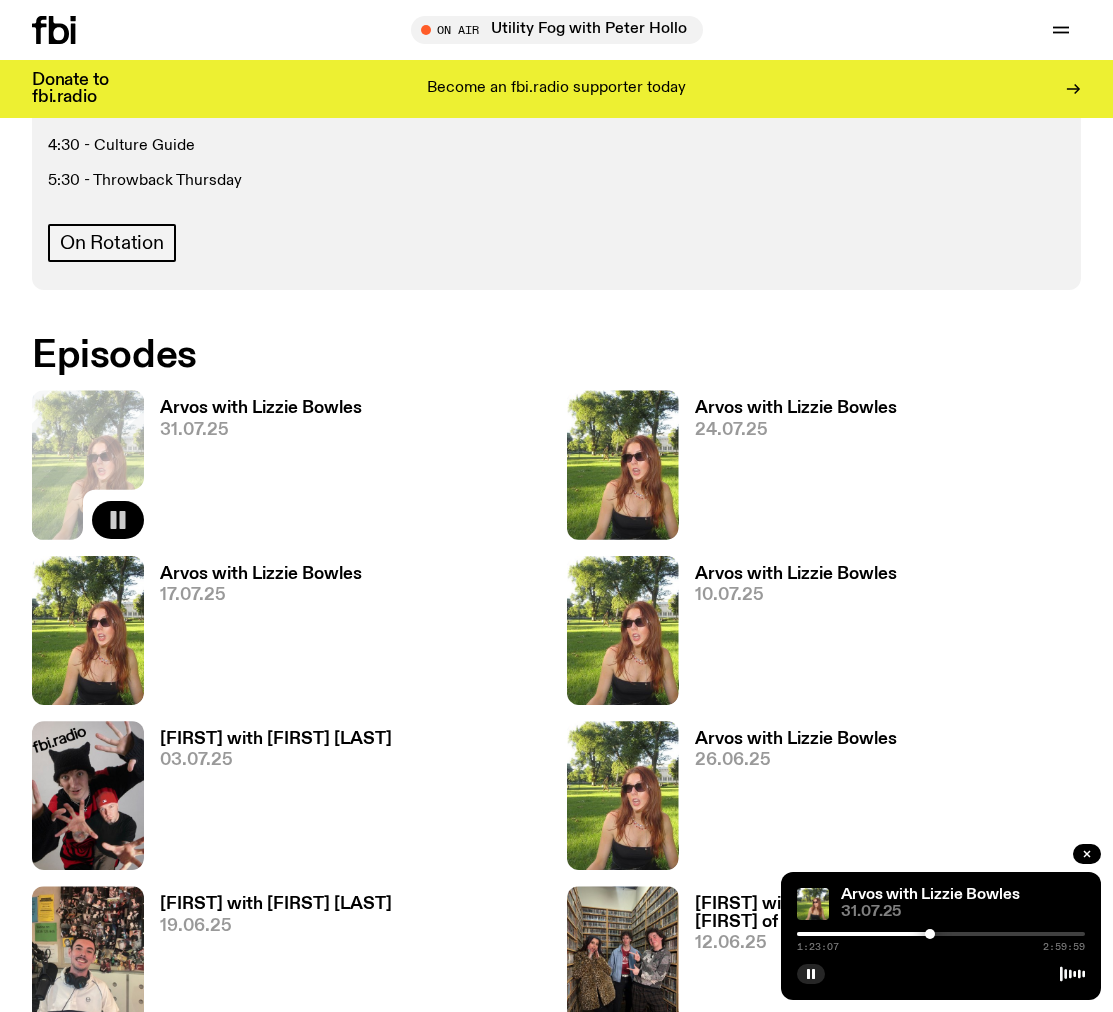 click at bounding box center [930, 934] 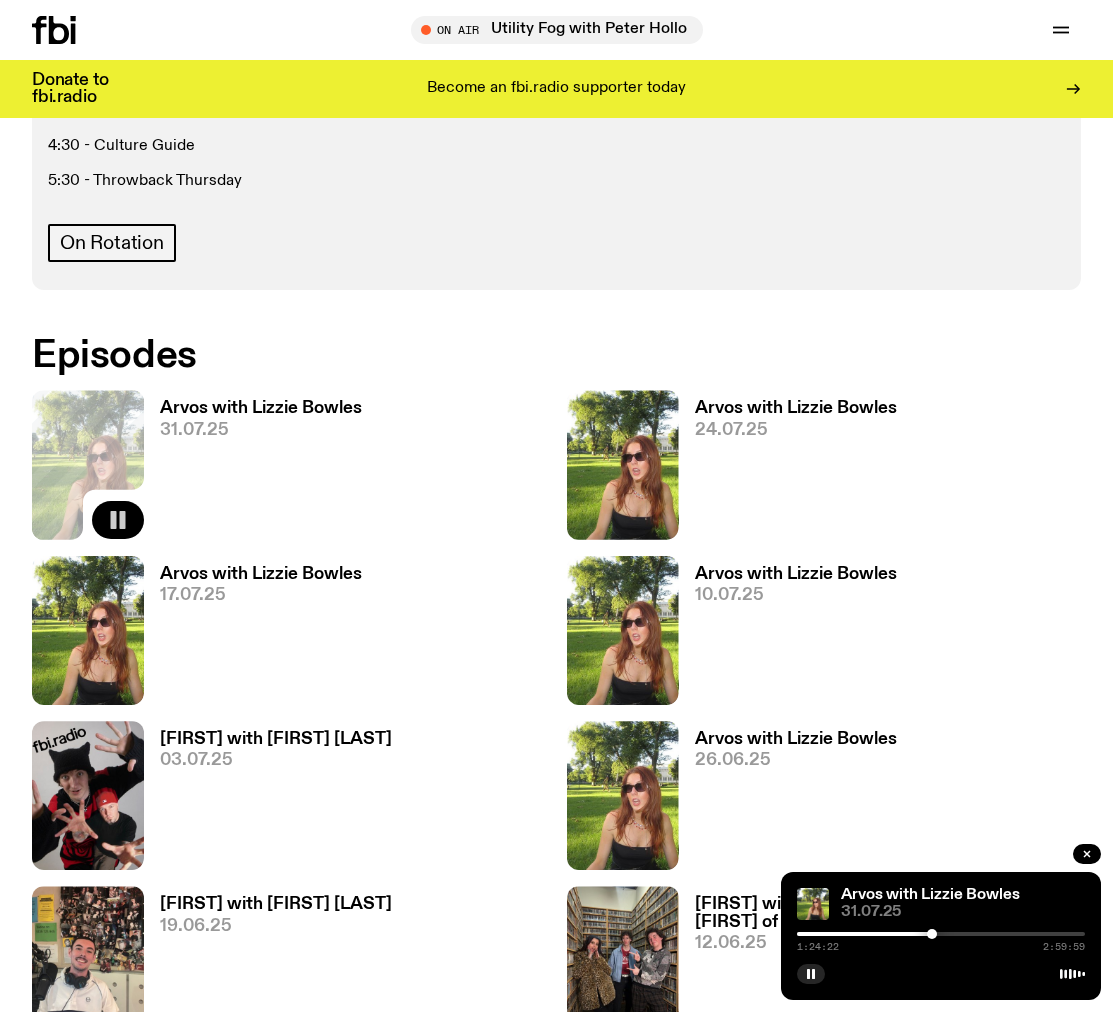 click at bounding box center [932, 934] 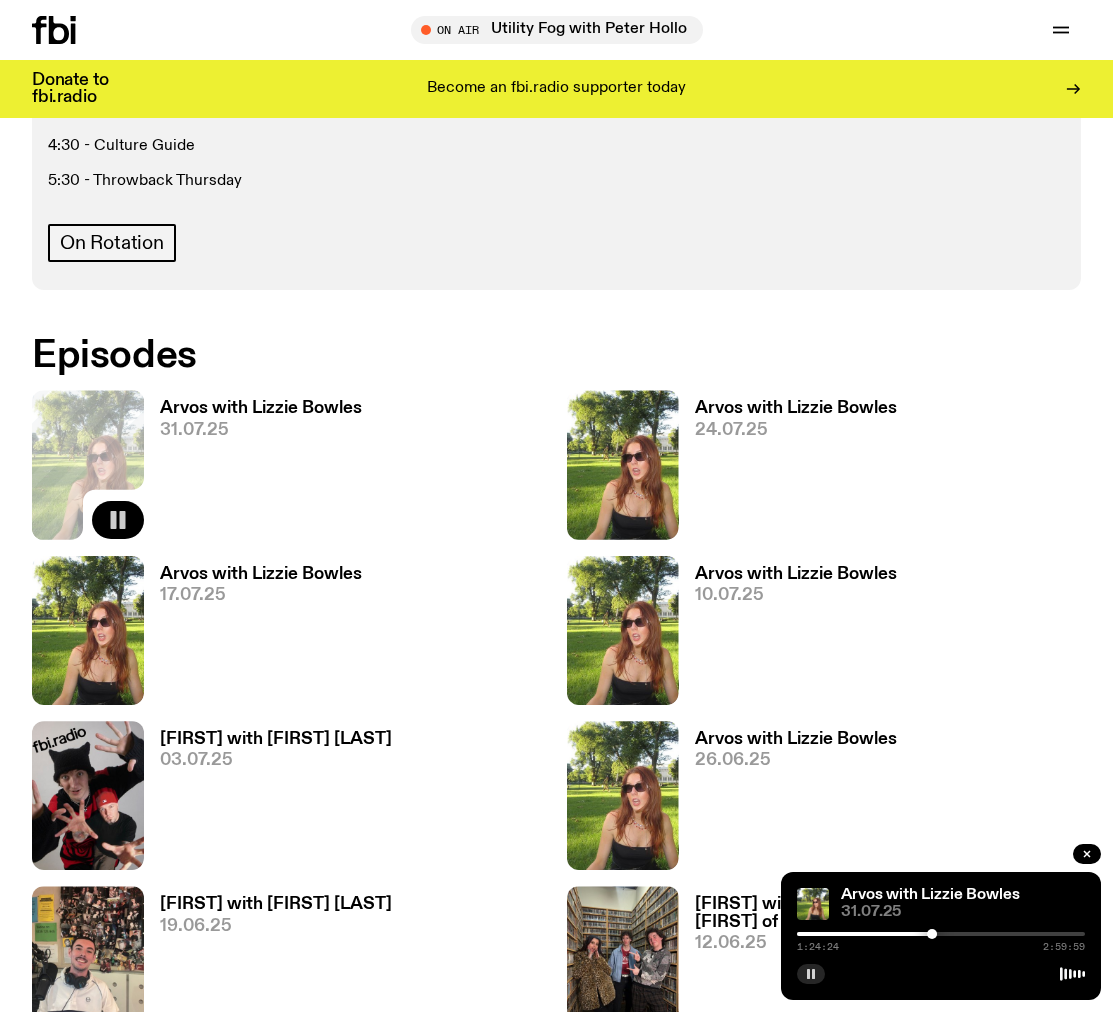 click 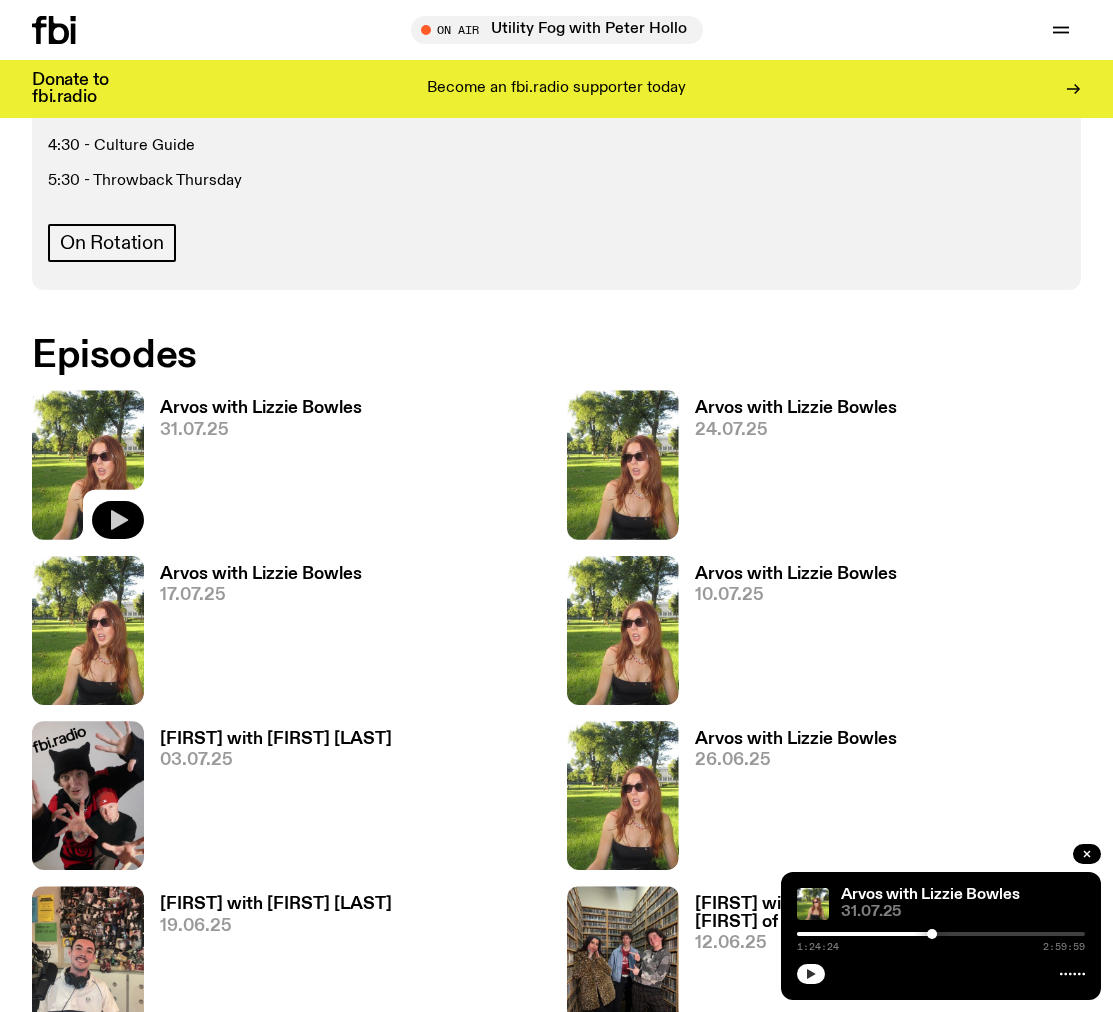 click on "On Air [PRODUCT] with [FIRST] [LAST] Tune in live Support Us" at bounding box center (896, 30) 